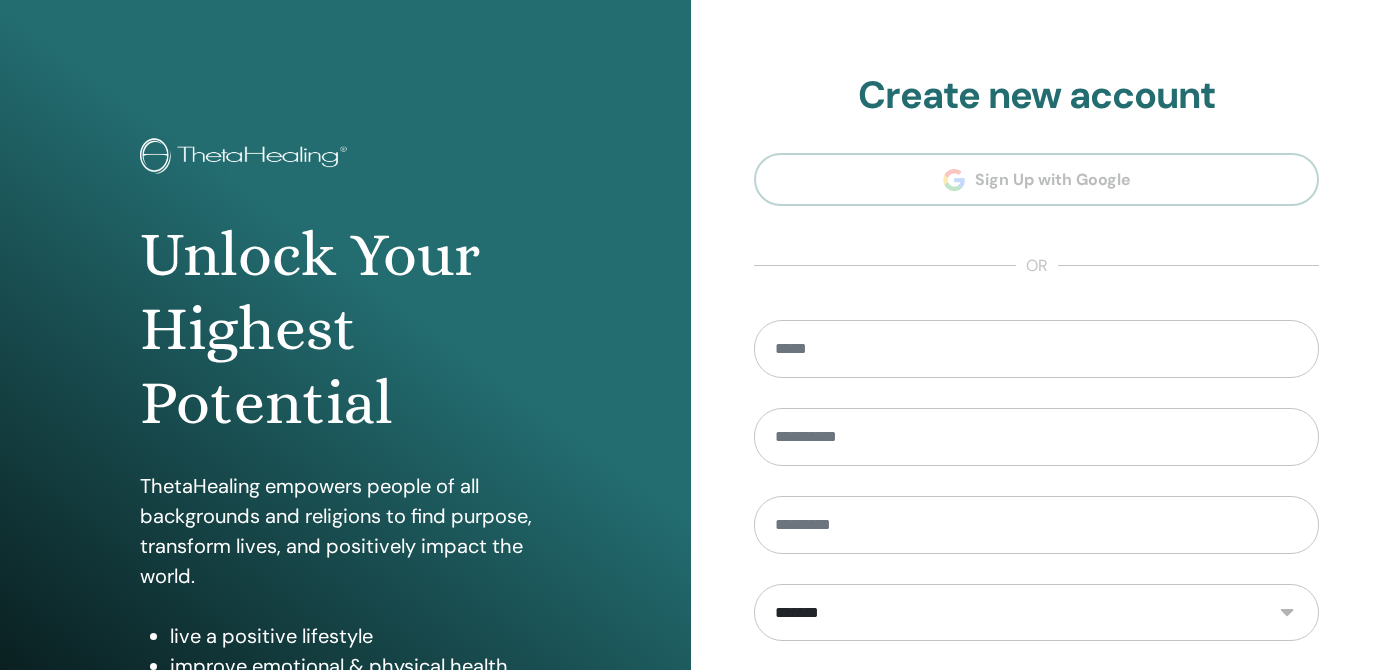 scroll, scrollTop: 0, scrollLeft: 0, axis: both 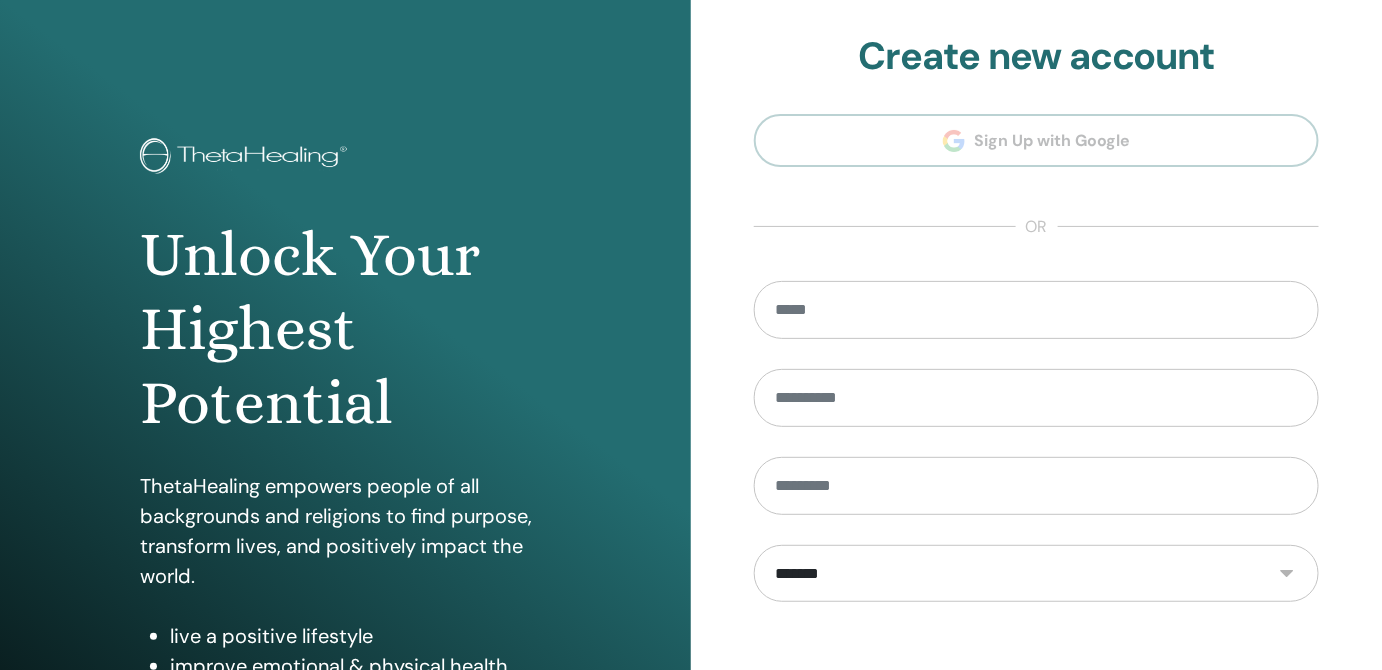 click on "**********" at bounding box center (1036, 452) 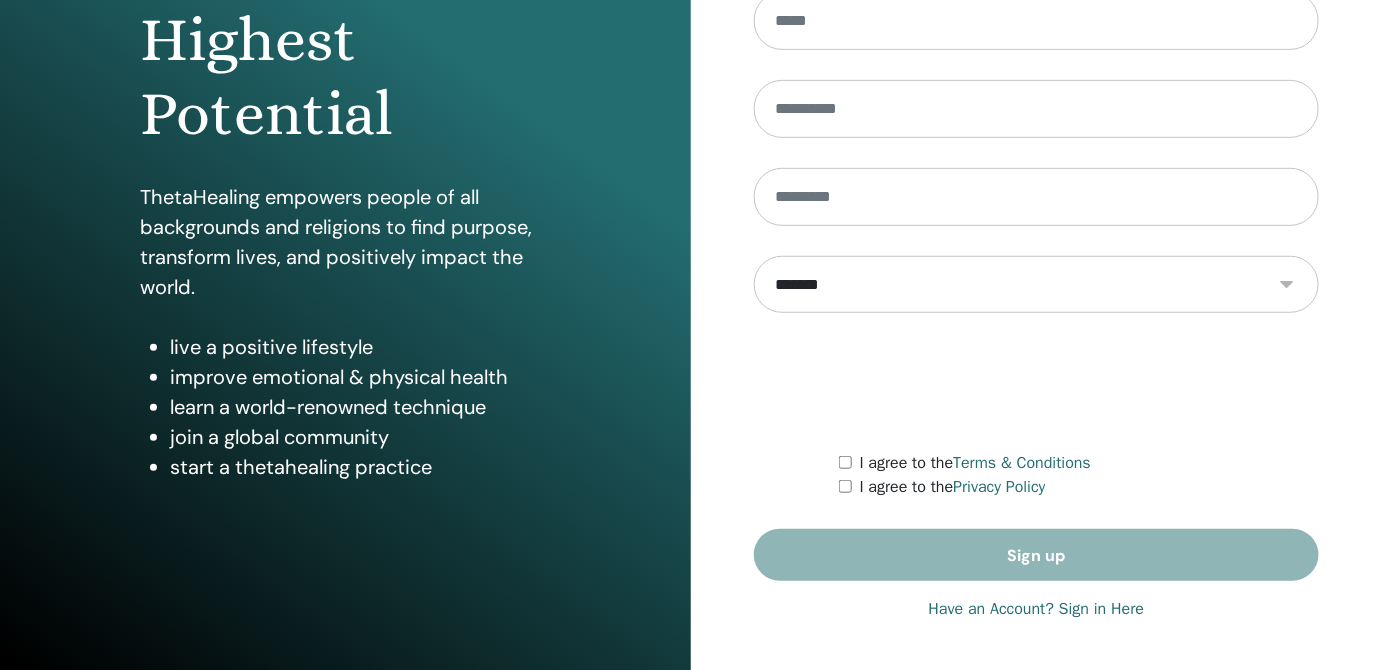 click on "Have an Account? Sign in Here" at bounding box center [1037, 609] 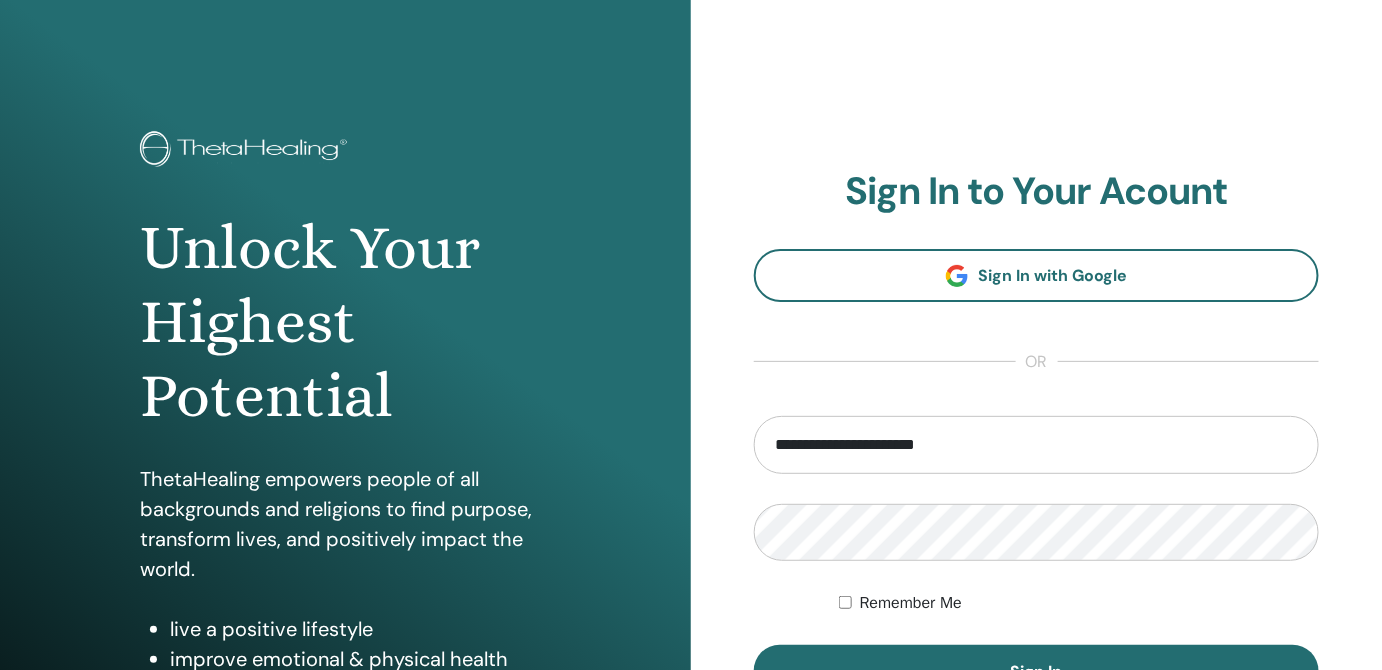 scroll, scrollTop: 0, scrollLeft: 0, axis: both 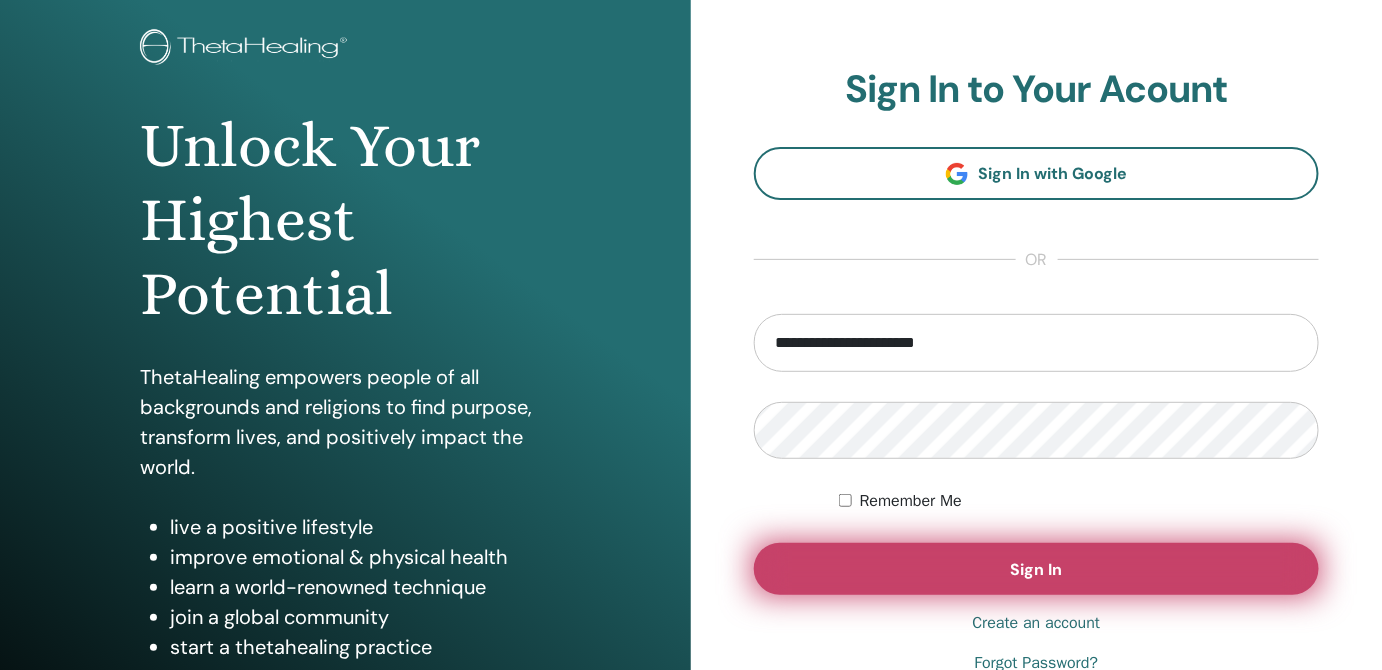 click on "Sign In" at bounding box center (1037, 569) 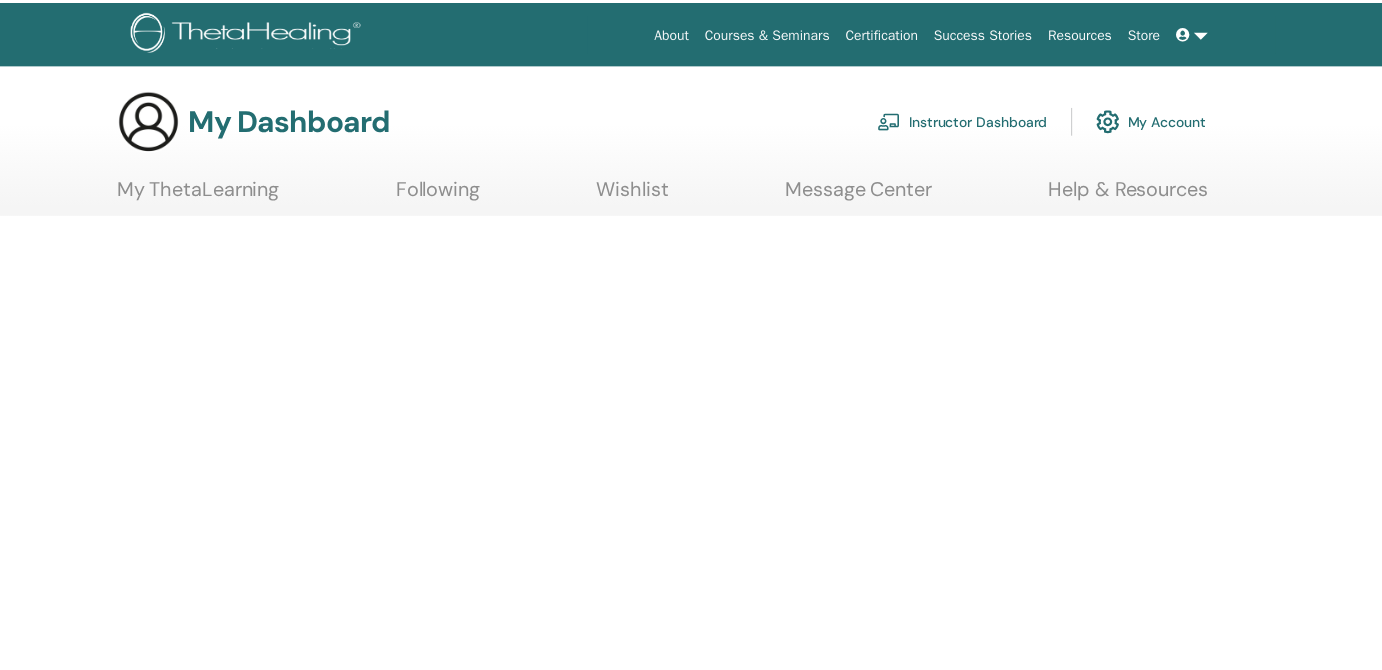 scroll, scrollTop: 0, scrollLeft: 0, axis: both 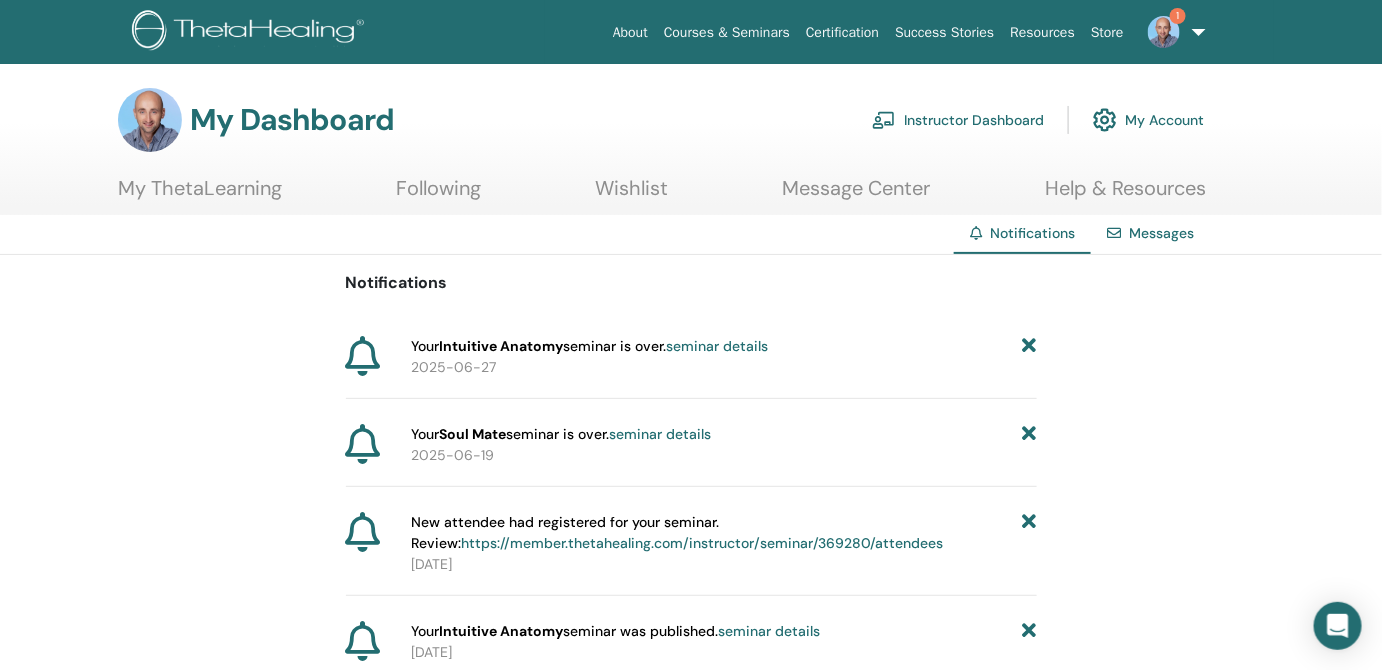click on "Instructor Dashboard" at bounding box center (958, 120) 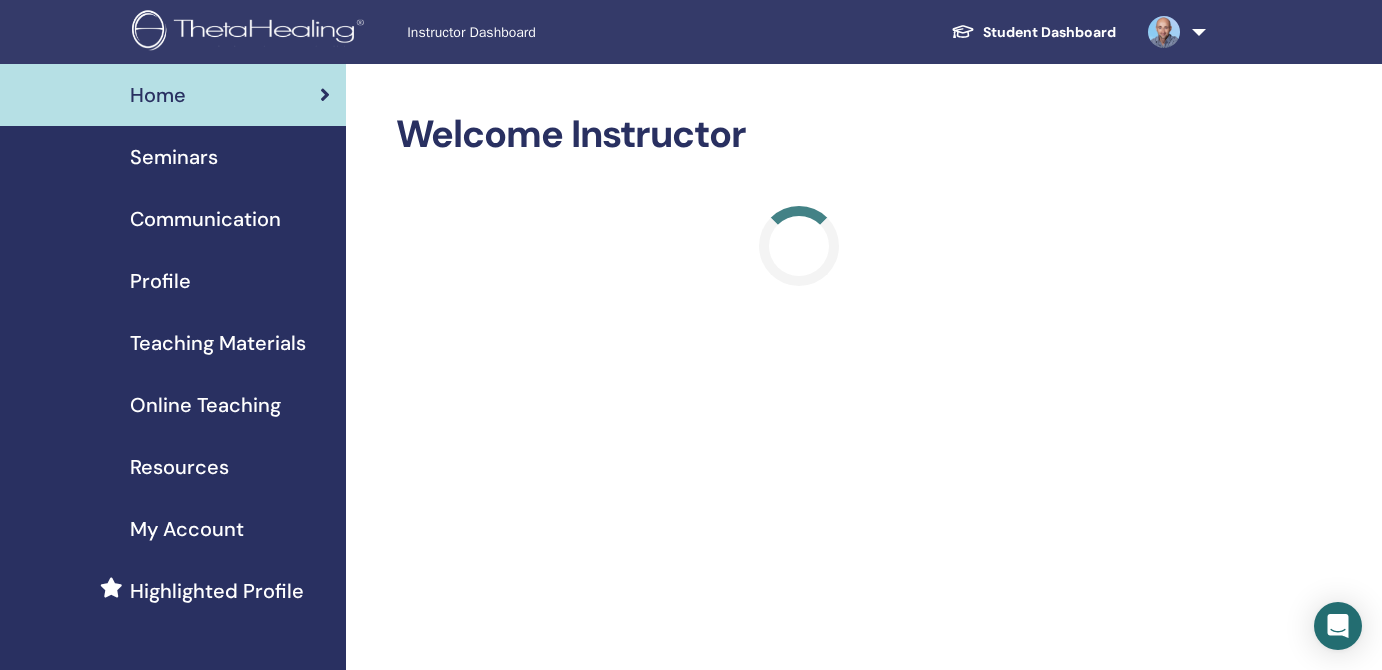 scroll, scrollTop: 0, scrollLeft: 0, axis: both 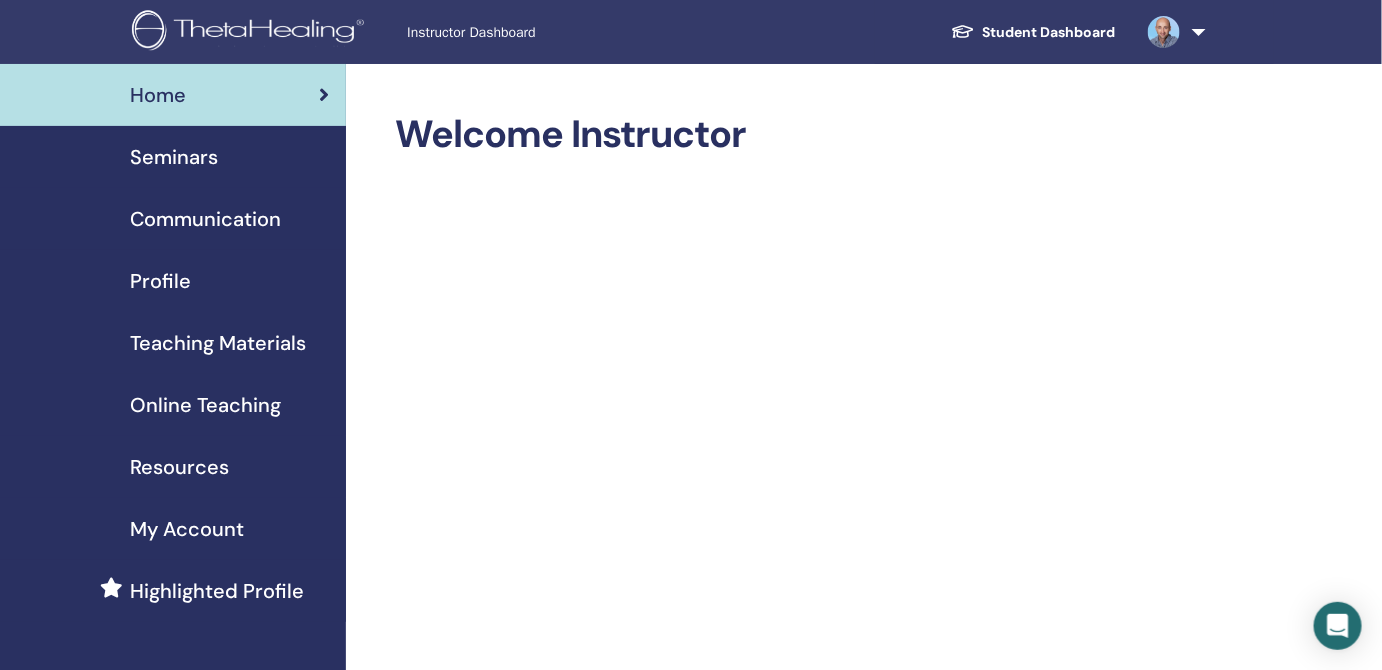 click on "Seminars" at bounding box center [174, 157] 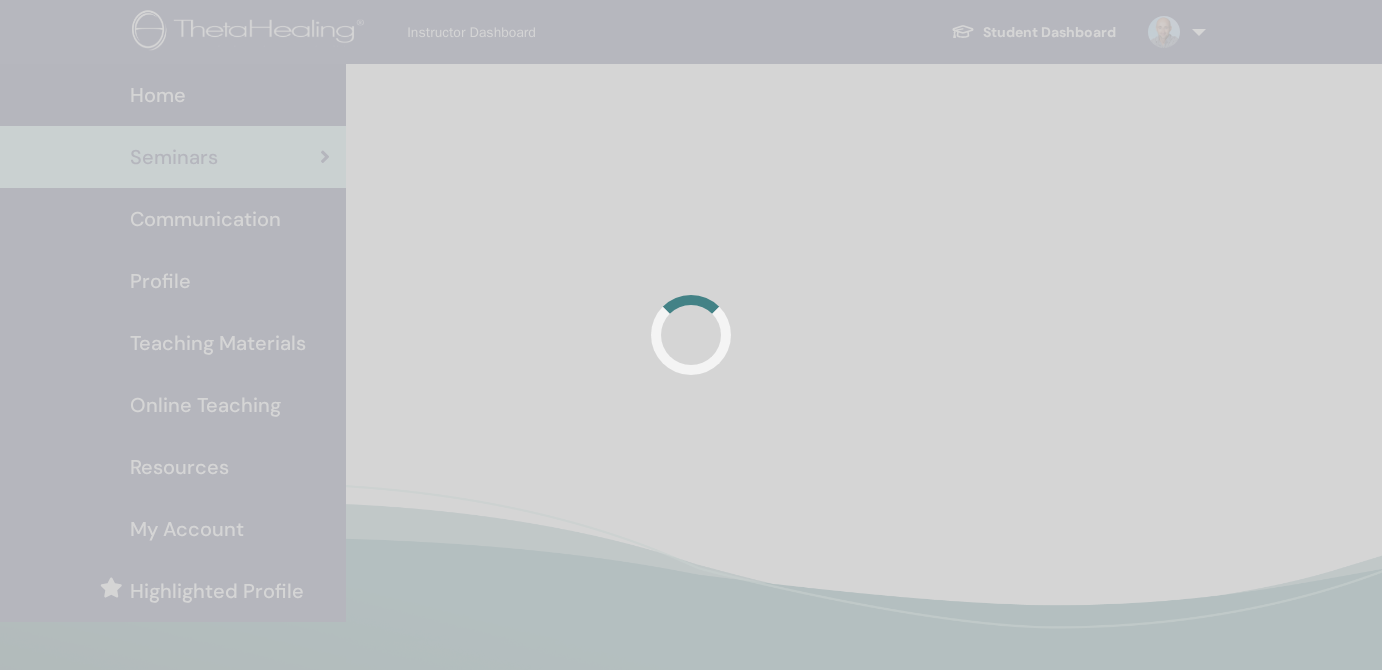 scroll, scrollTop: 0, scrollLeft: 0, axis: both 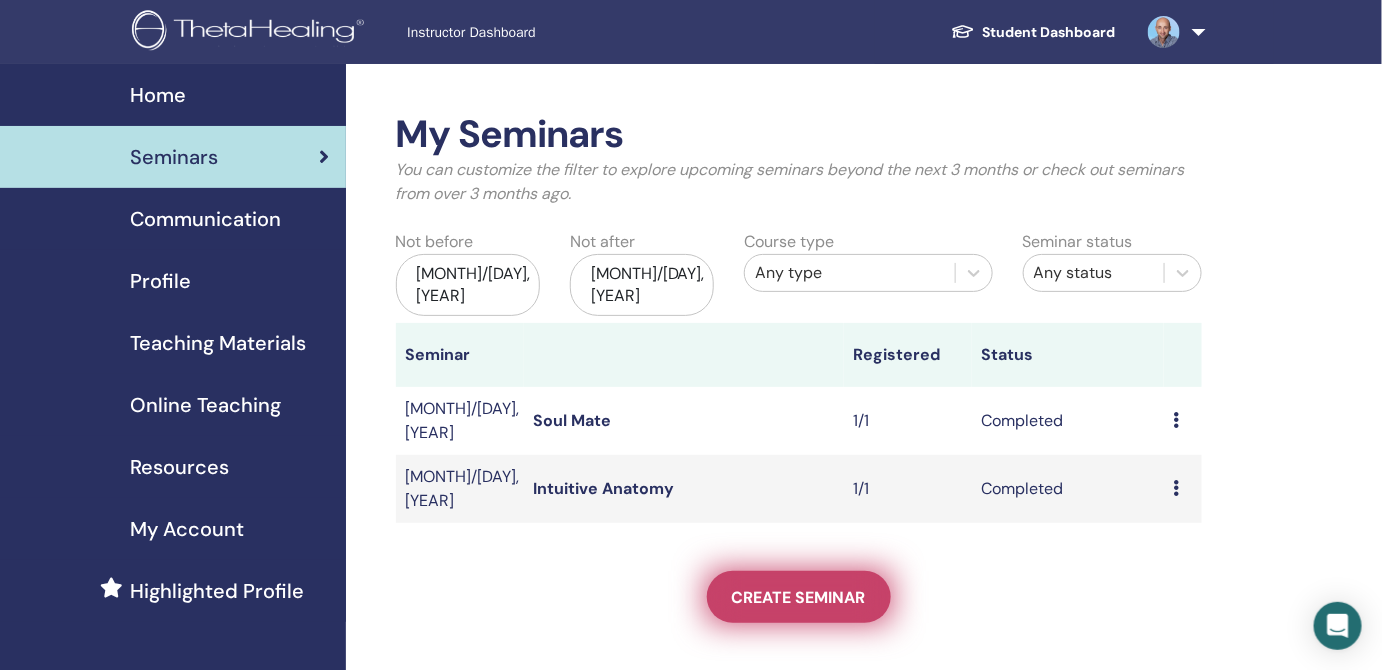 click on "Create seminar" at bounding box center (799, 597) 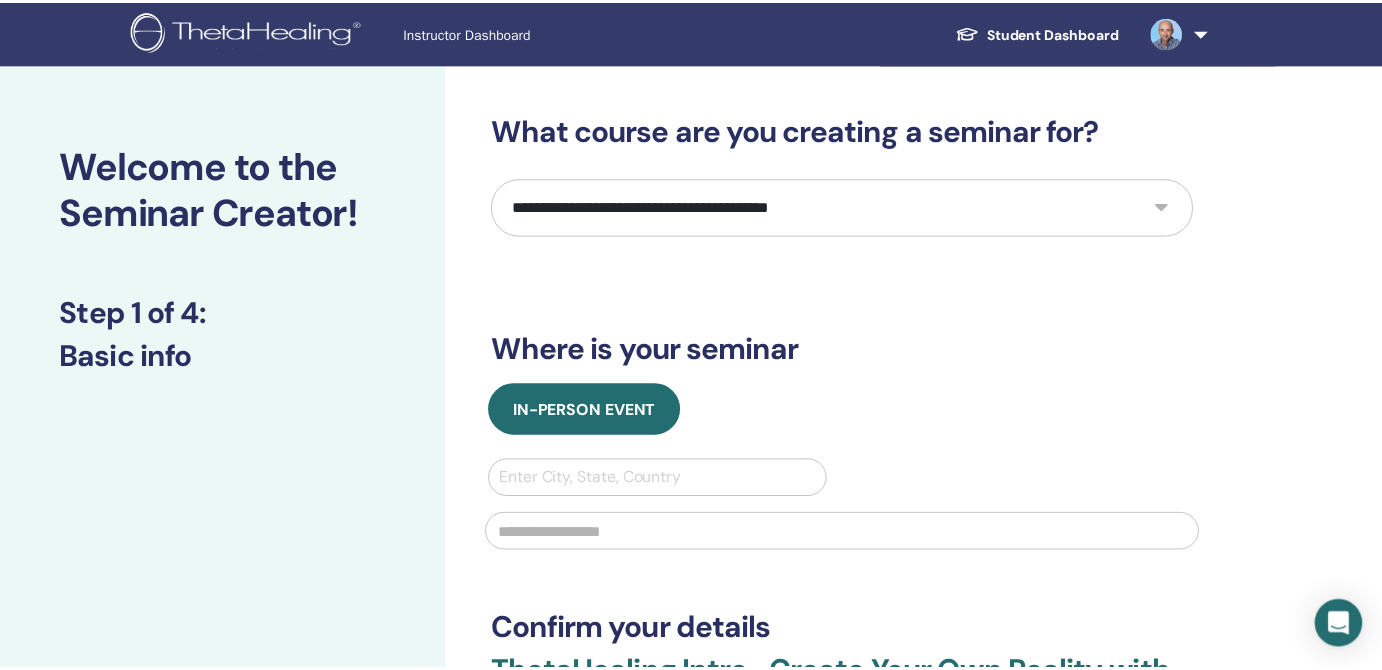 scroll, scrollTop: 0, scrollLeft: 0, axis: both 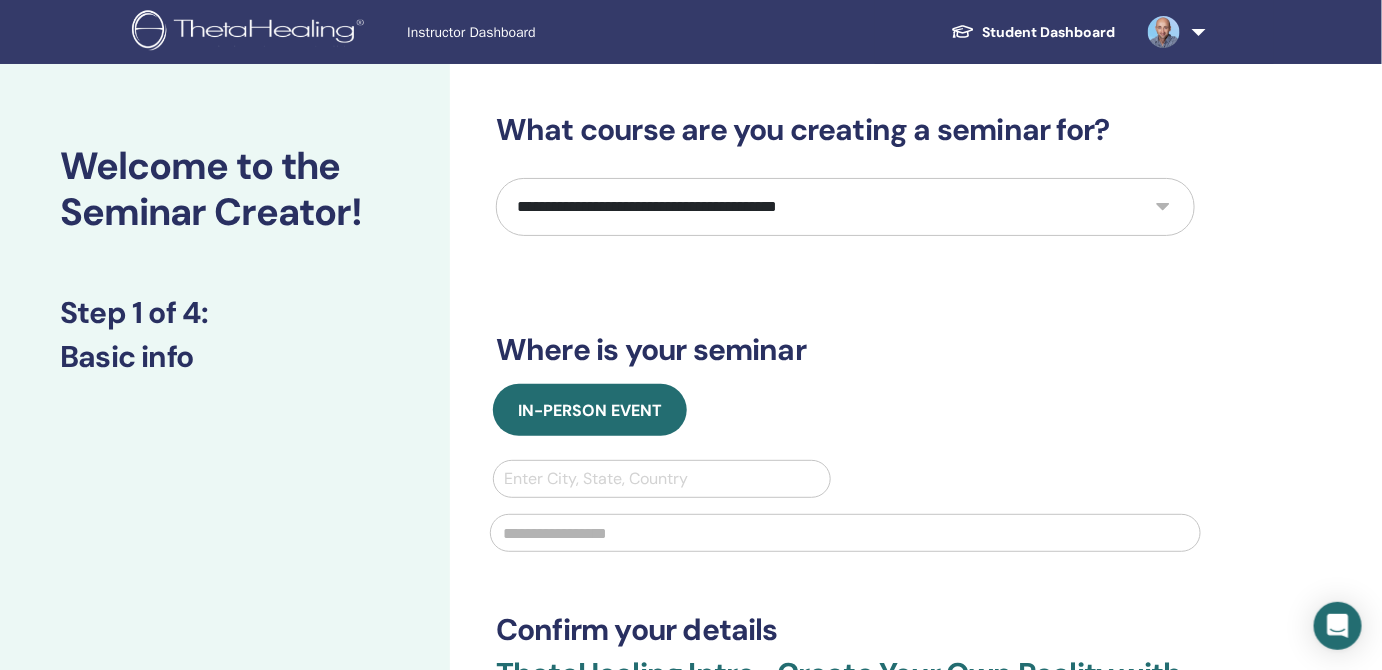 click on "**********" at bounding box center [845, 207] 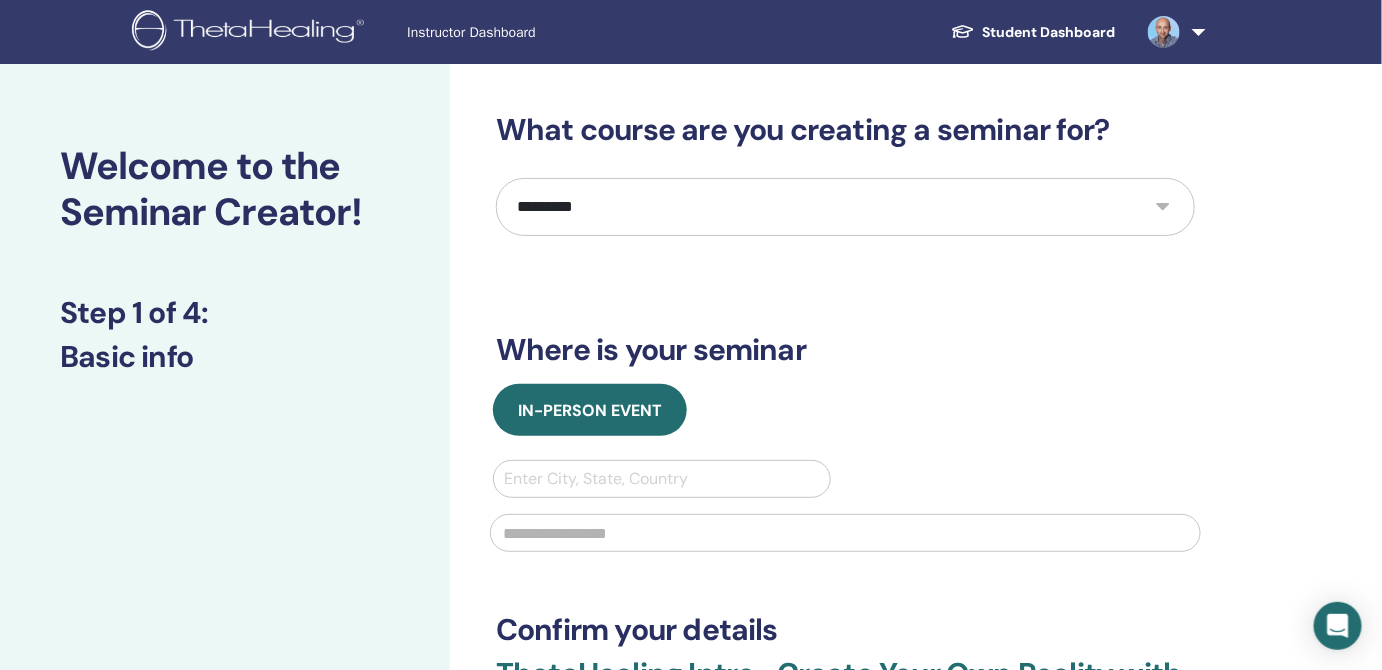 click on "**********" at bounding box center (845, 207) 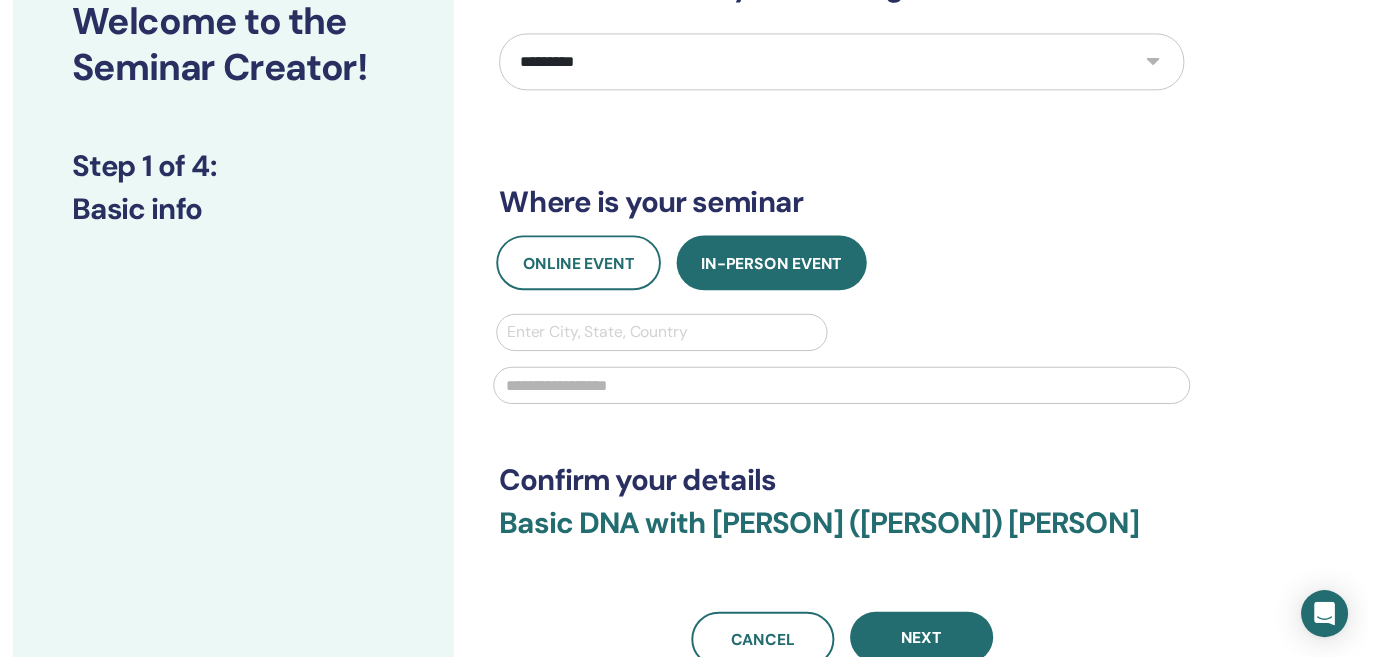 scroll, scrollTop: 145, scrollLeft: 0, axis: vertical 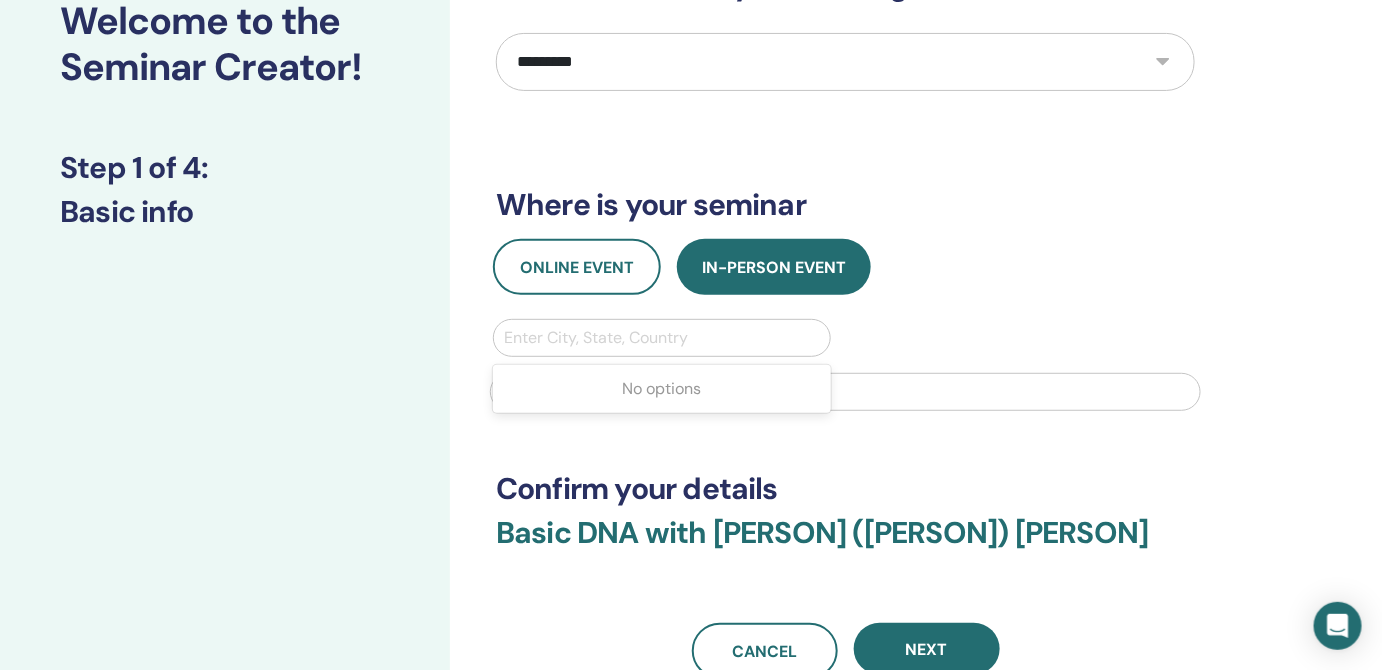click at bounding box center (662, 338) 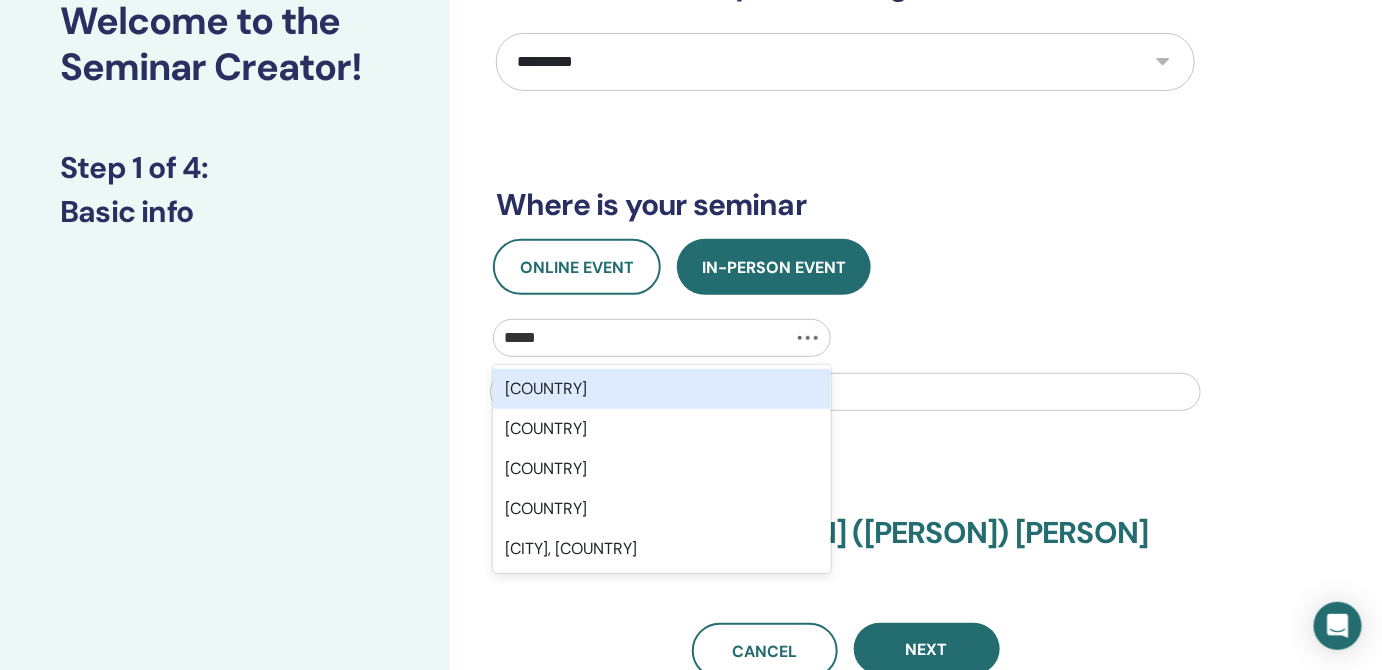 type on "******" 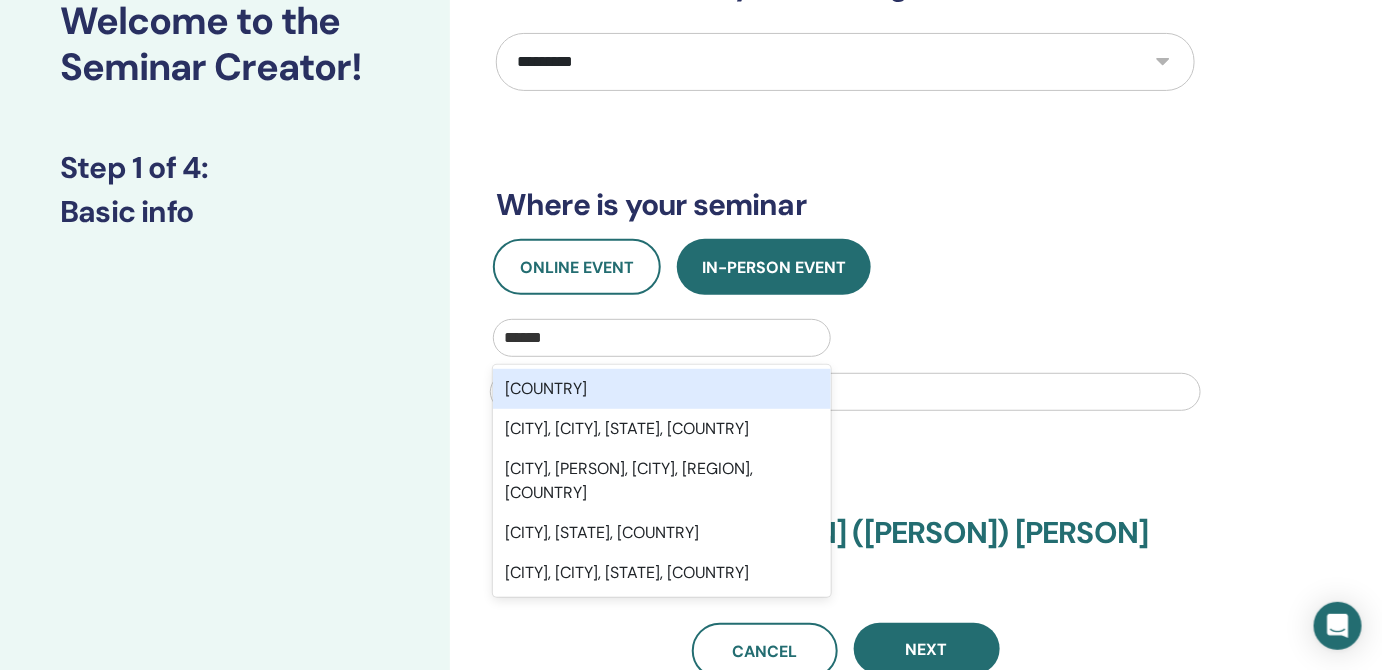 click on "[CITY]" at bounding box center (662, 389) 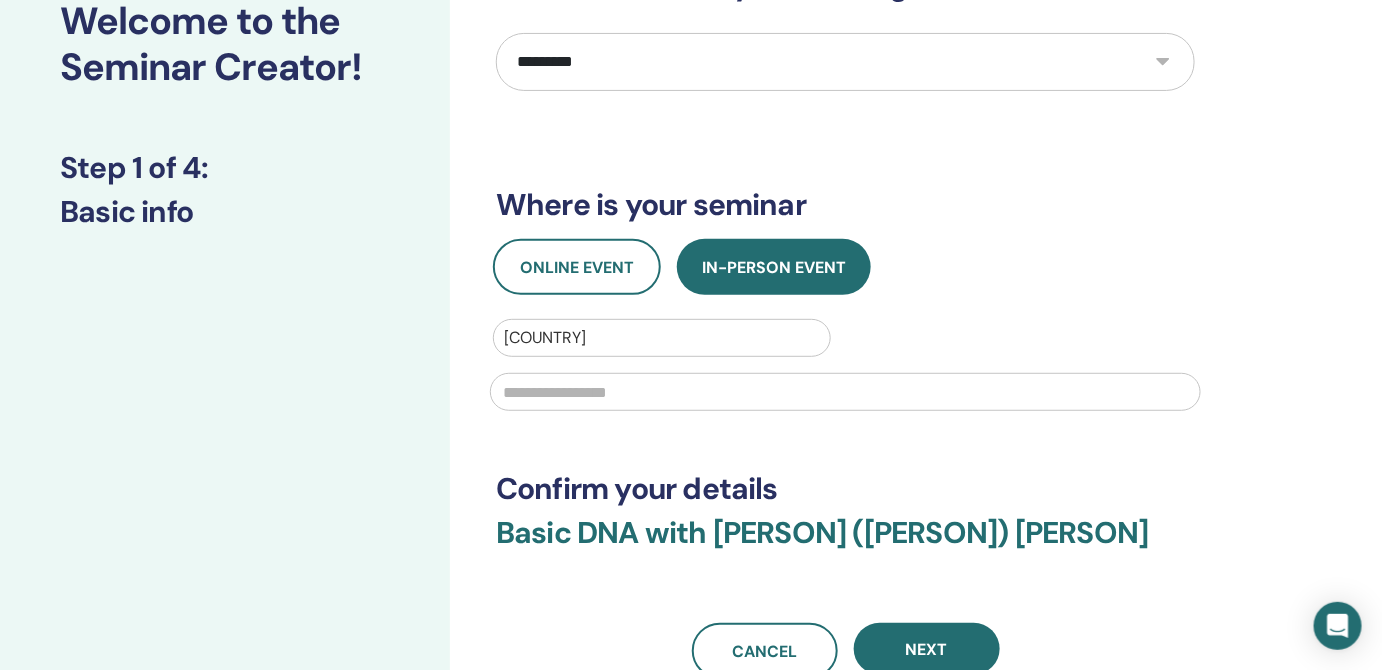 click at bounding box center [845, 392] 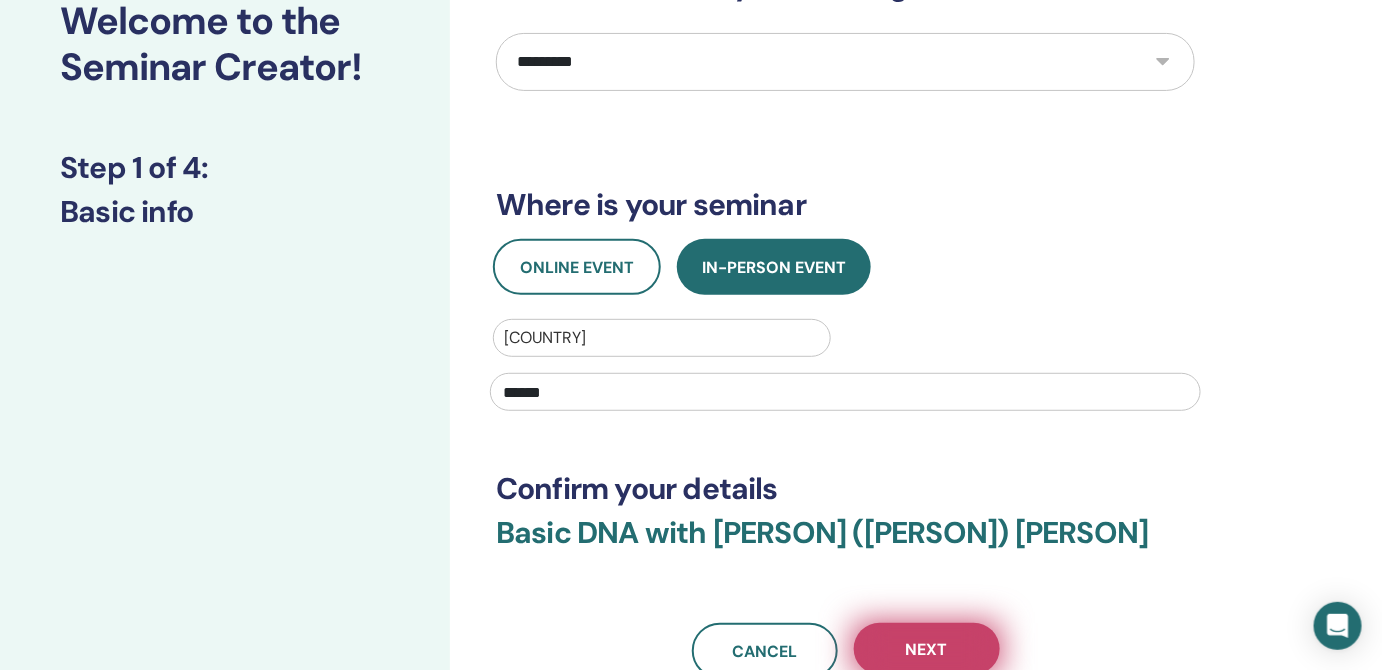 type on "******" 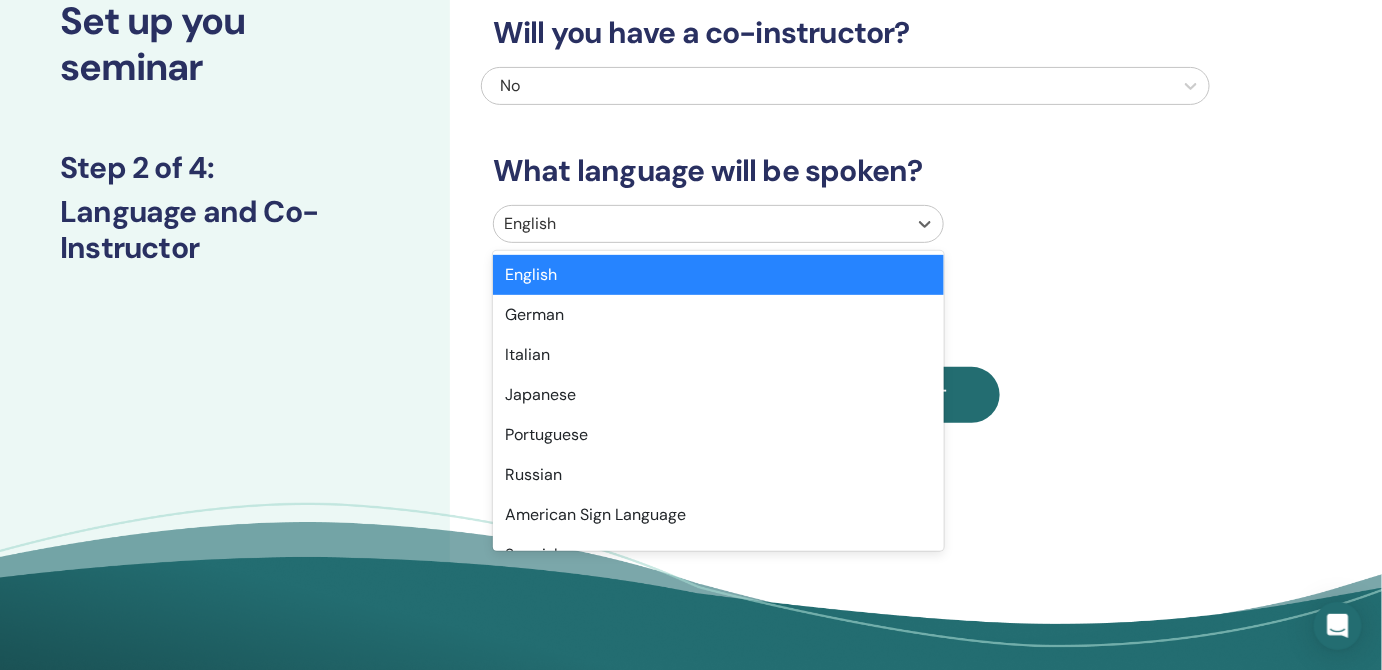 click at bounding box center [700, 224] 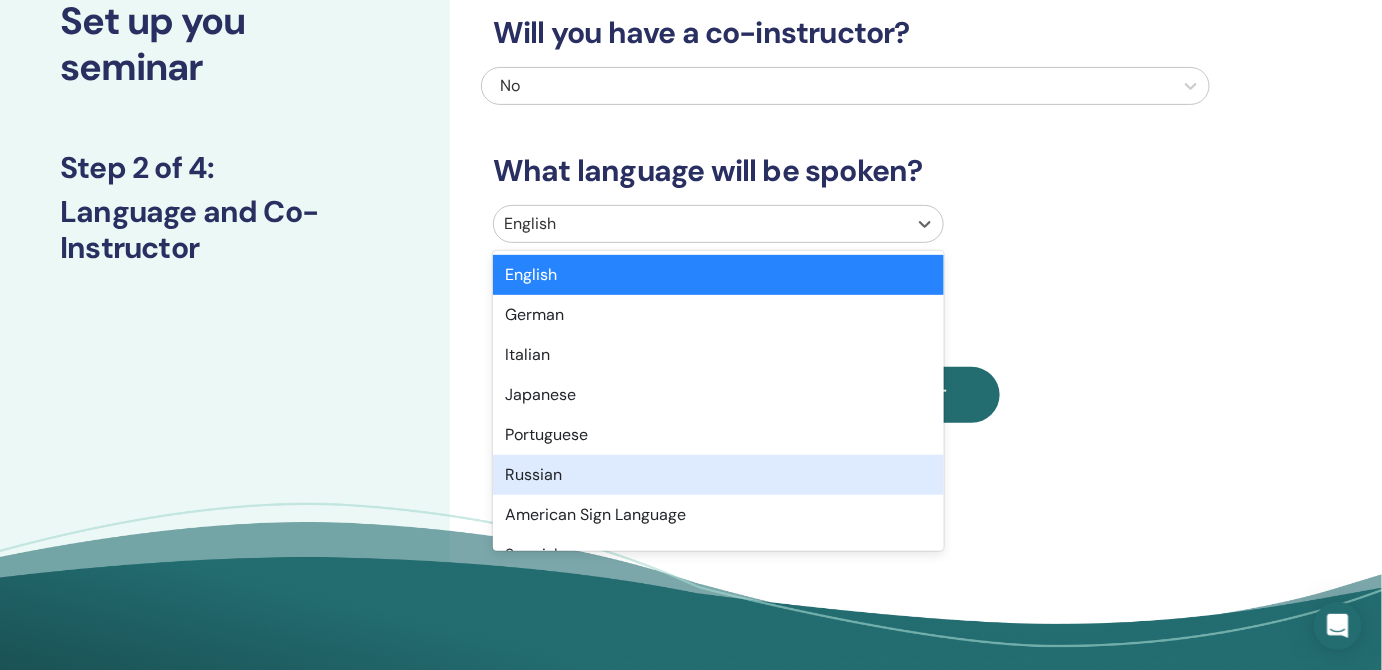 click on "Russian" at bounding box center [718, 475] 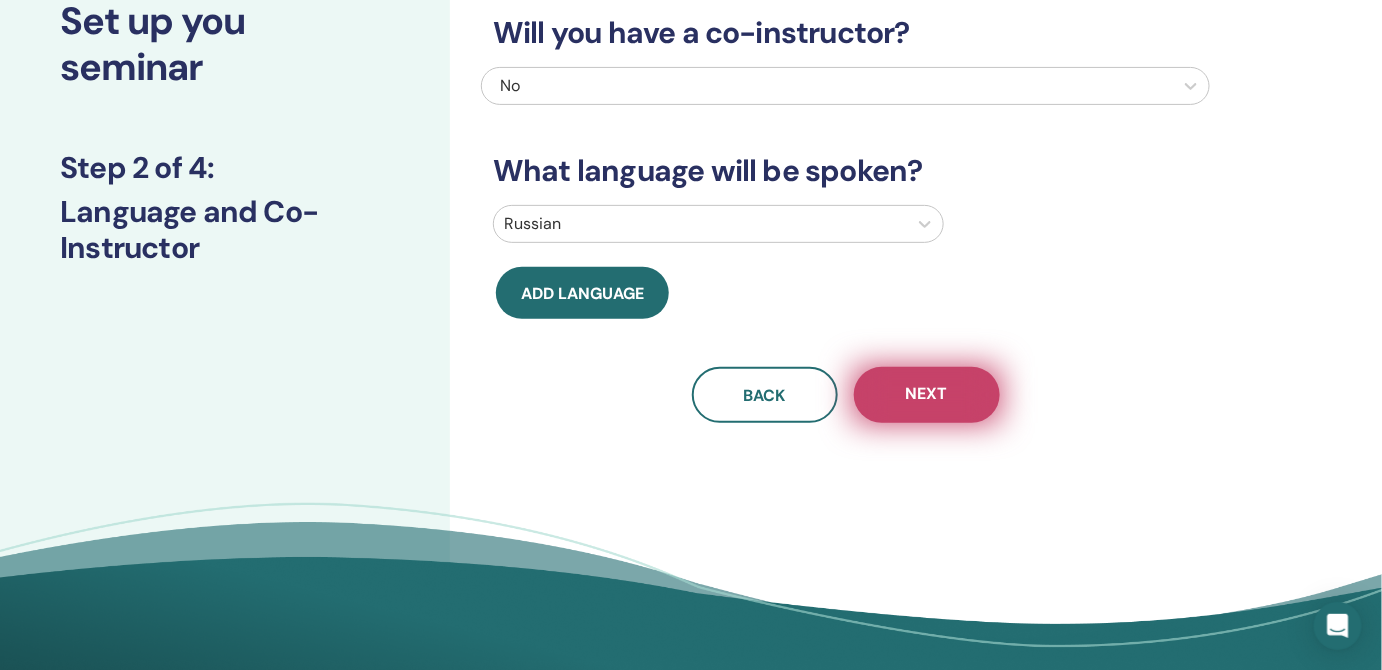 click on "Next" at bounding box center [927, 395] 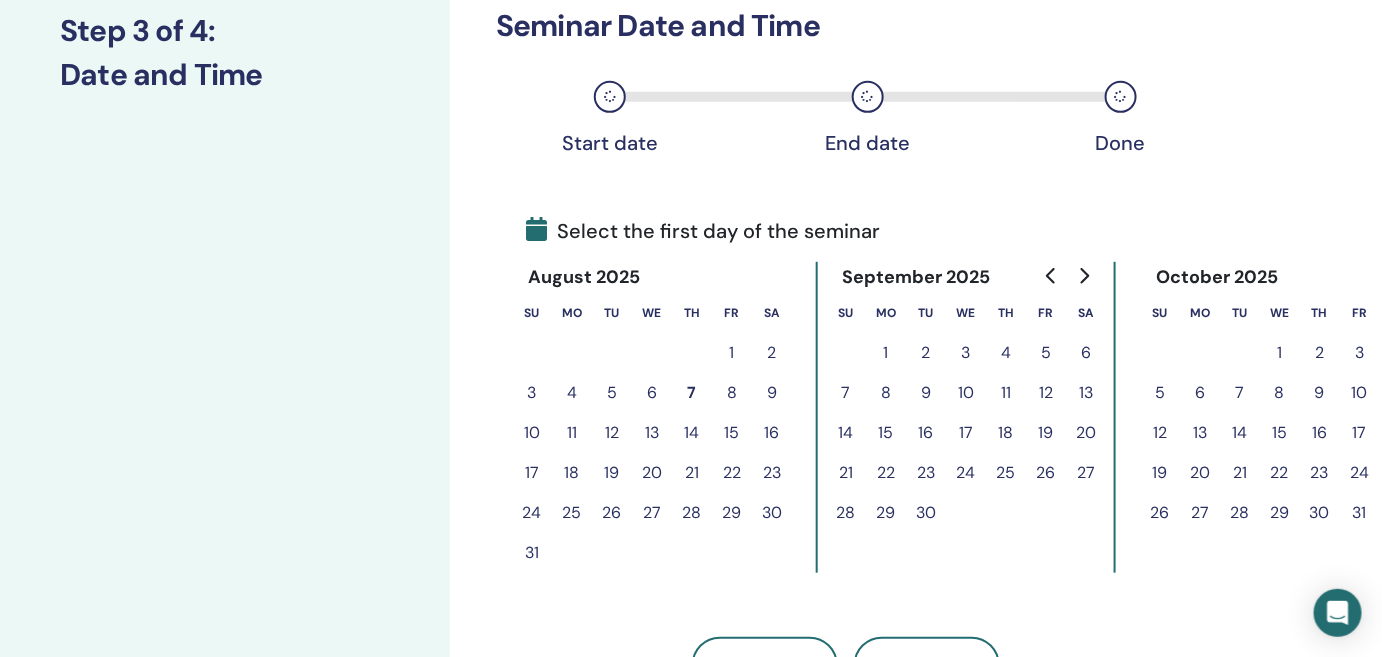 scroll, scrollTop: 290, scrollLeft: 0, axis: vertical 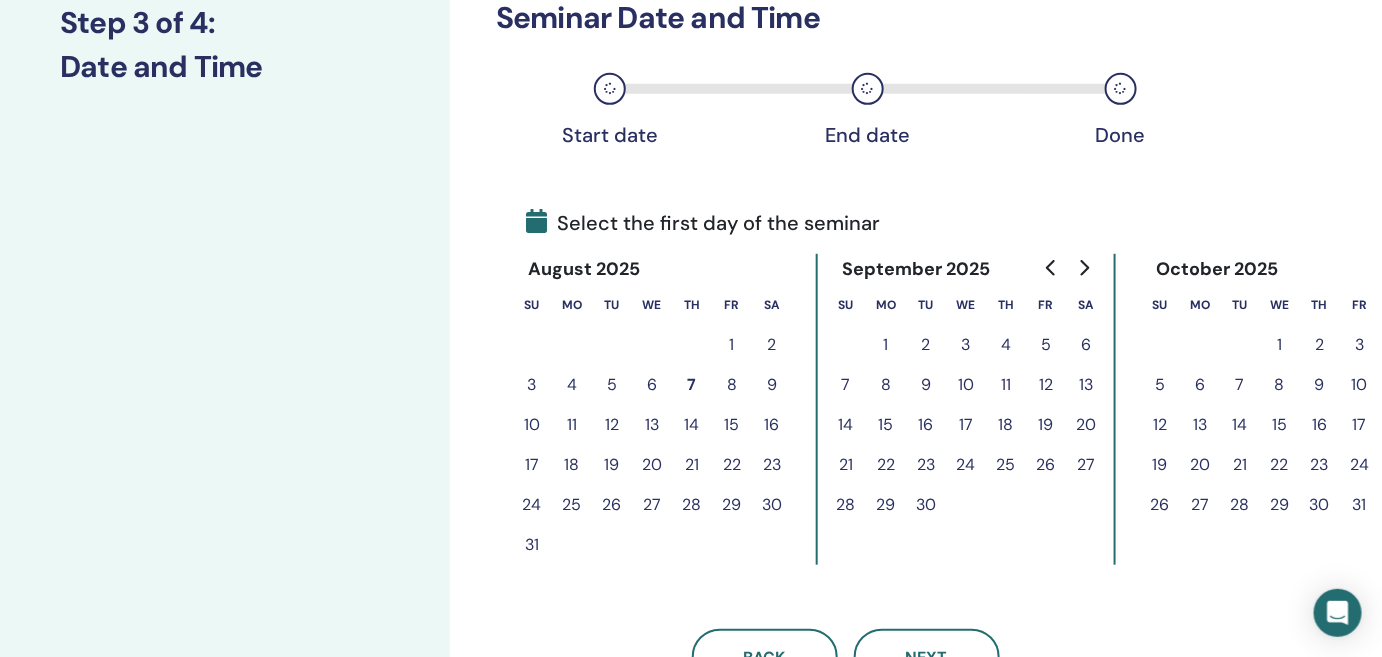 click on "11" at bounding box center (572, 425) 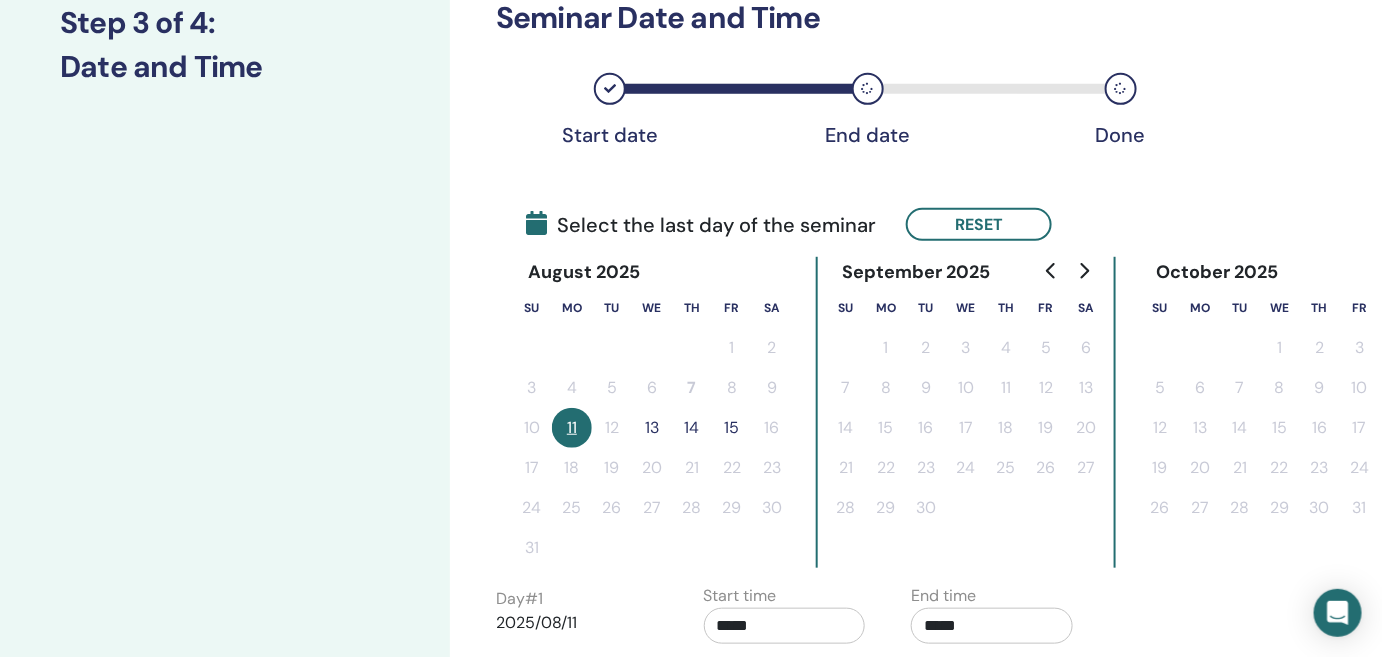 click on "14" at bounding box center (692, 428) 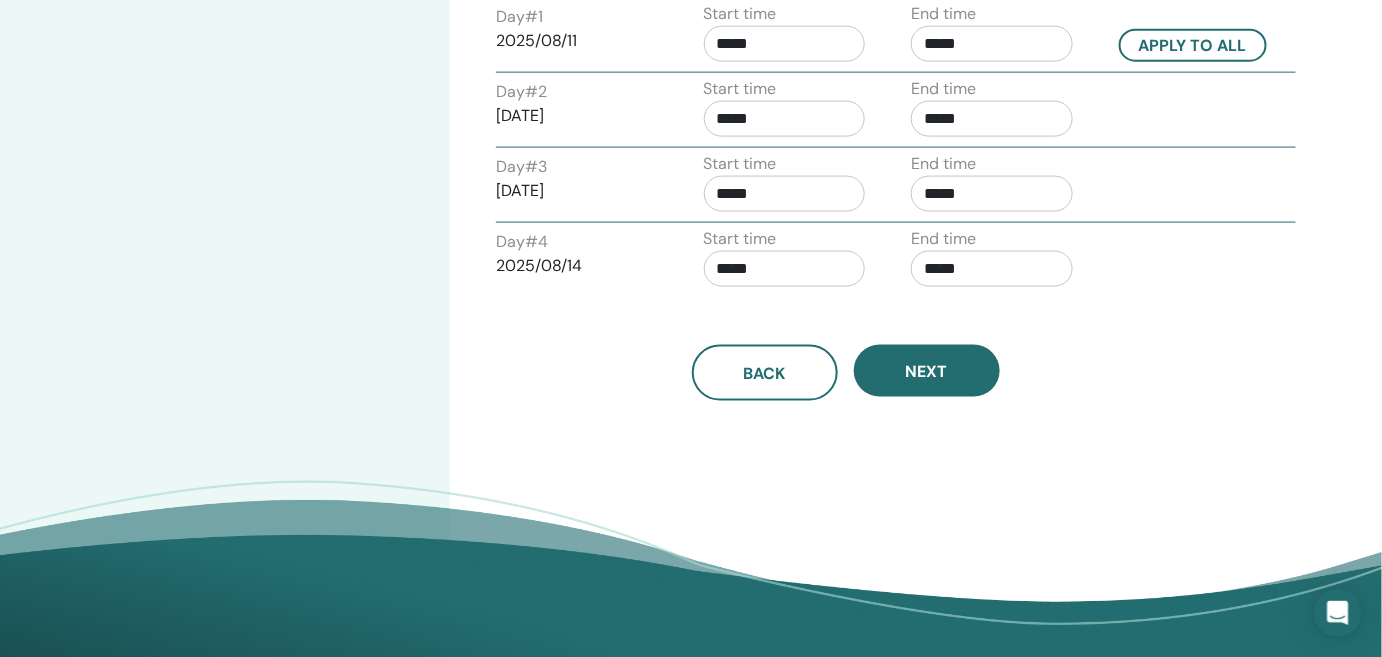 scroll, scrollTop: 896, scrollLeft: 0, axis: vertical 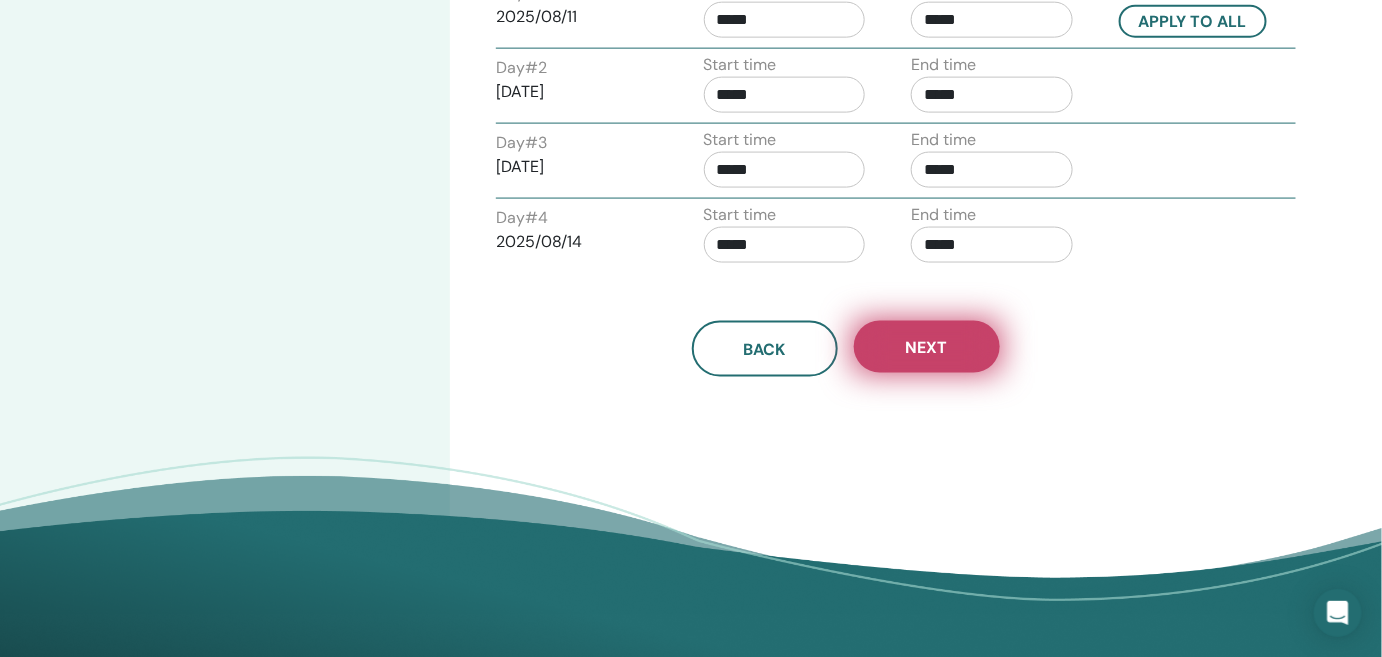click on "Next" at bounding box center [927, 347] 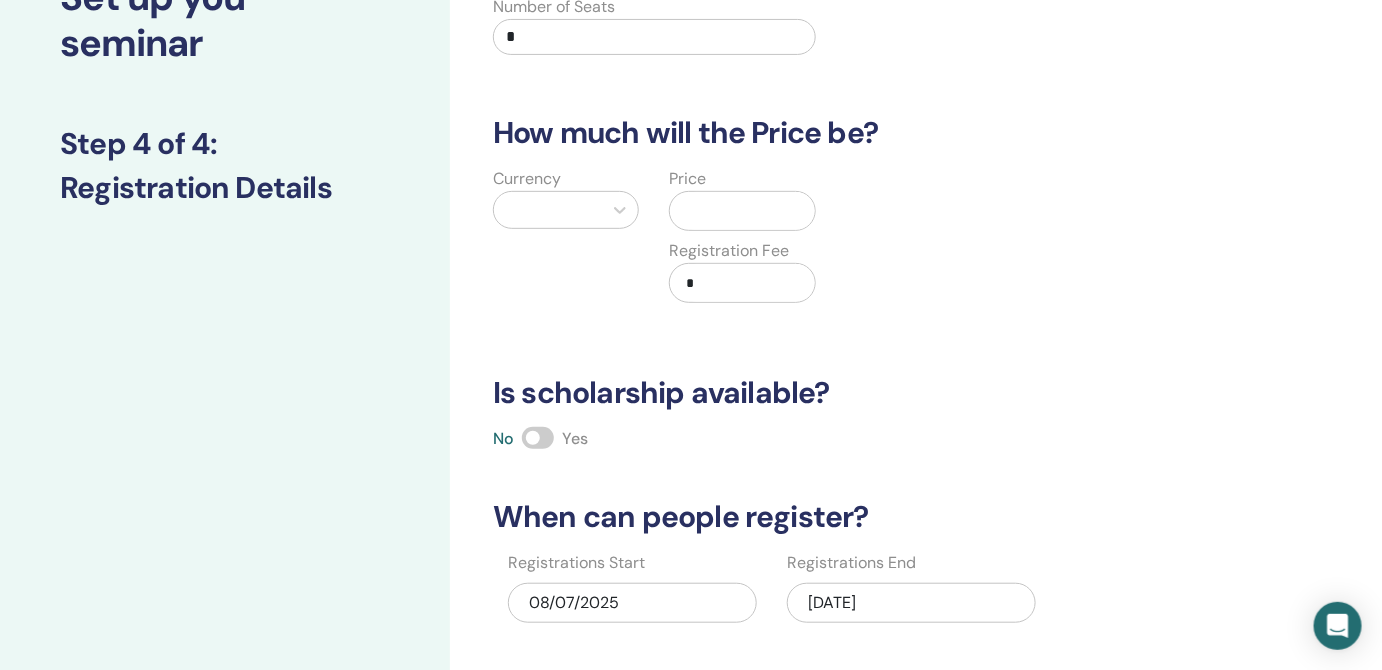 scroll, scrollTop: 0, scrollLeft: 0, axis: both 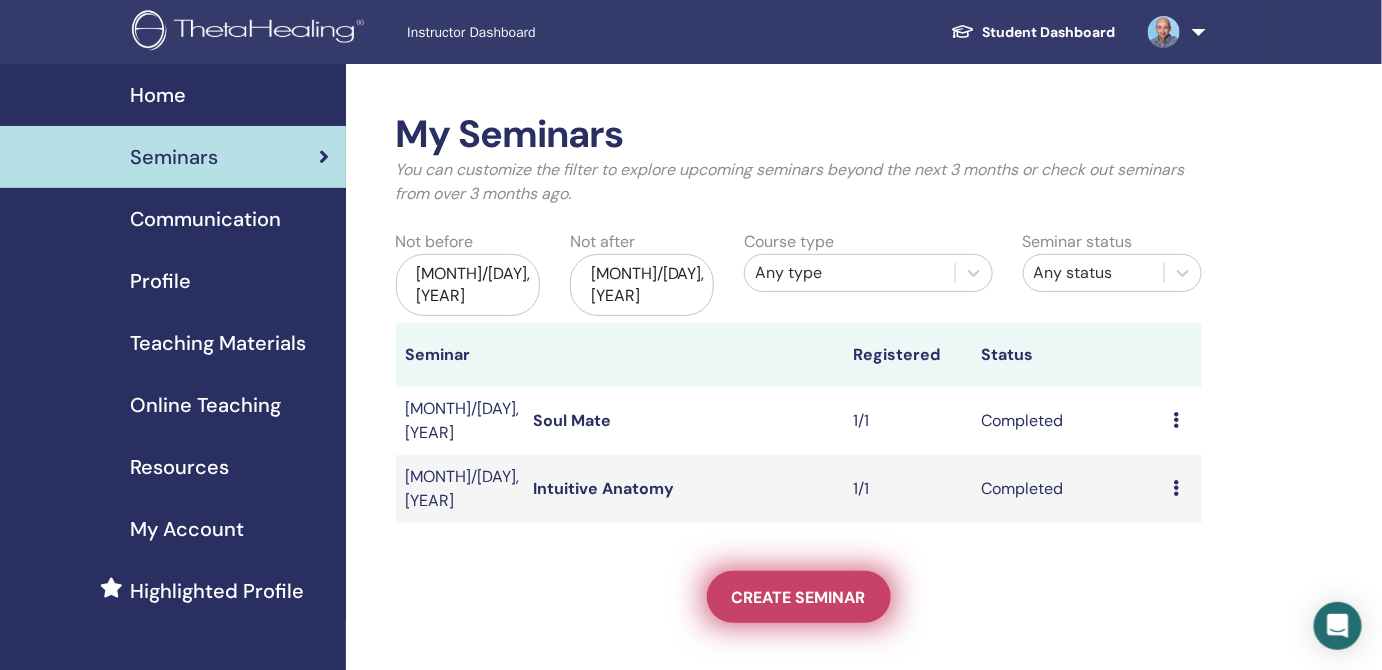 click on "Create seminar" at bounding box center (799, 597) 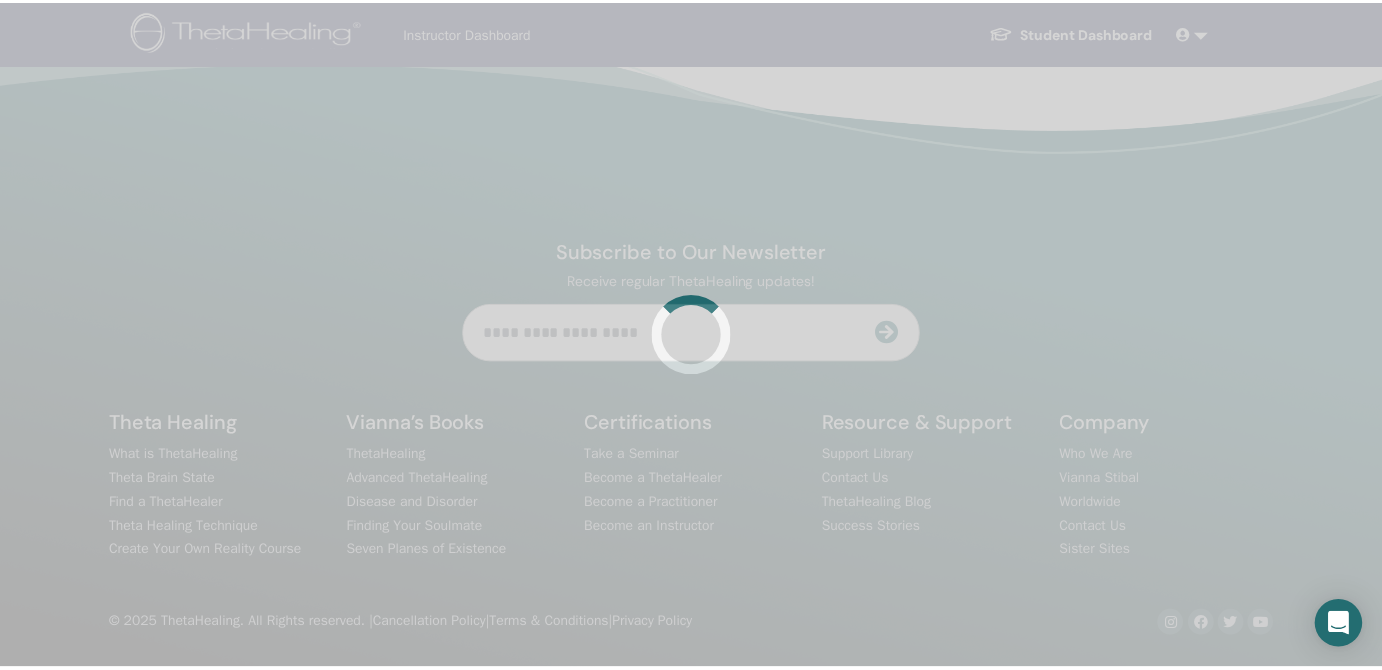 scroll, scrollTop: 0, scrollLeft: 0, axis: both 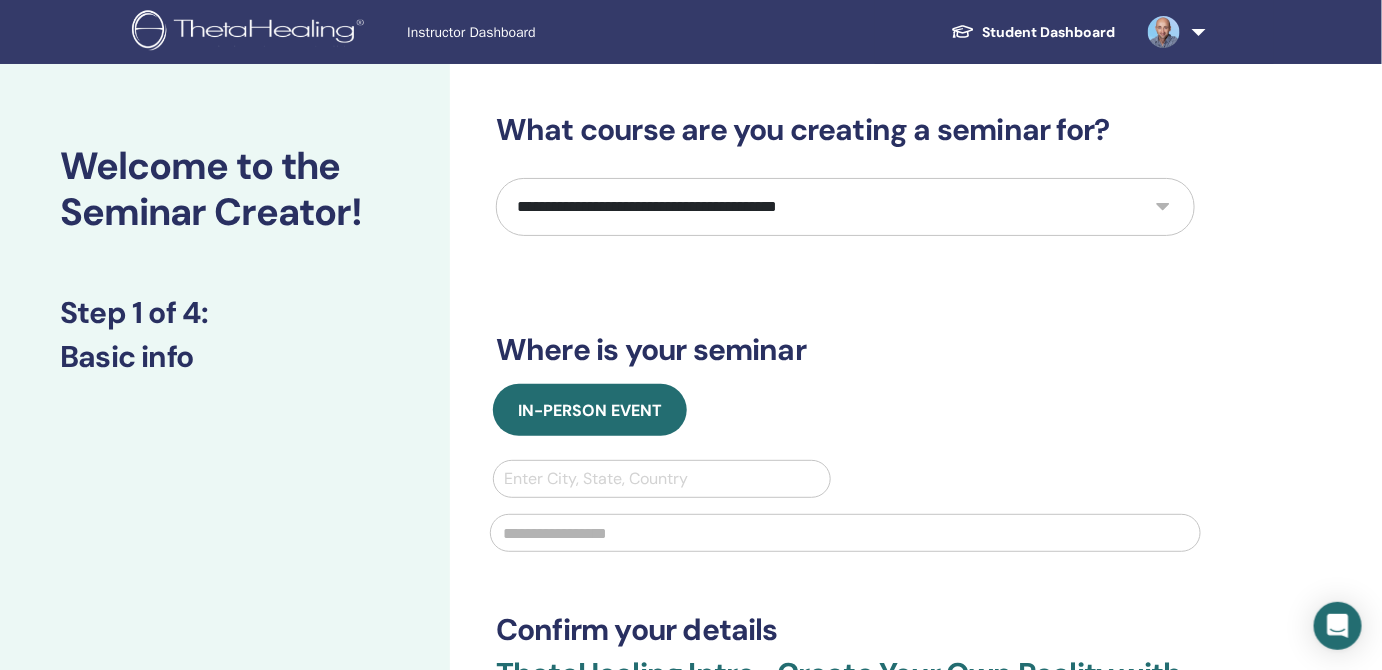 click on "**********" at bounding box center (845, 207) 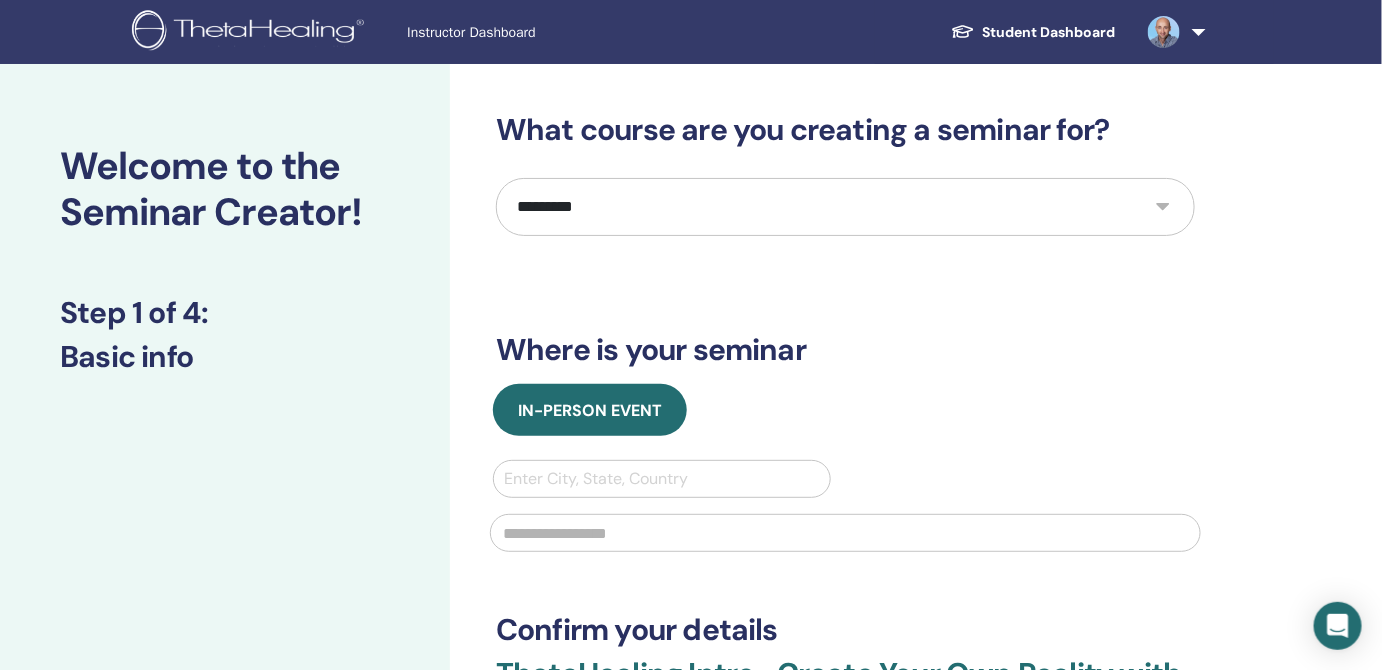 click on "**********" at bounding box center (845, 207) 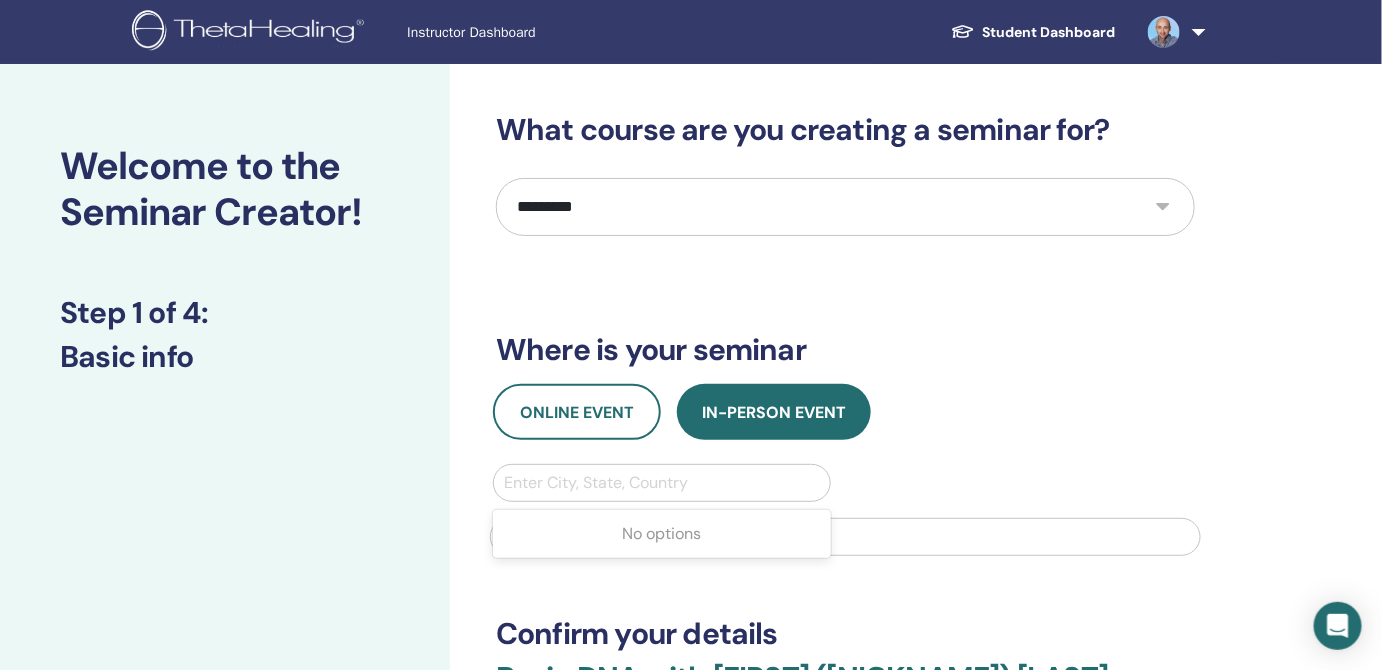 click at bounding box center [662, 483] 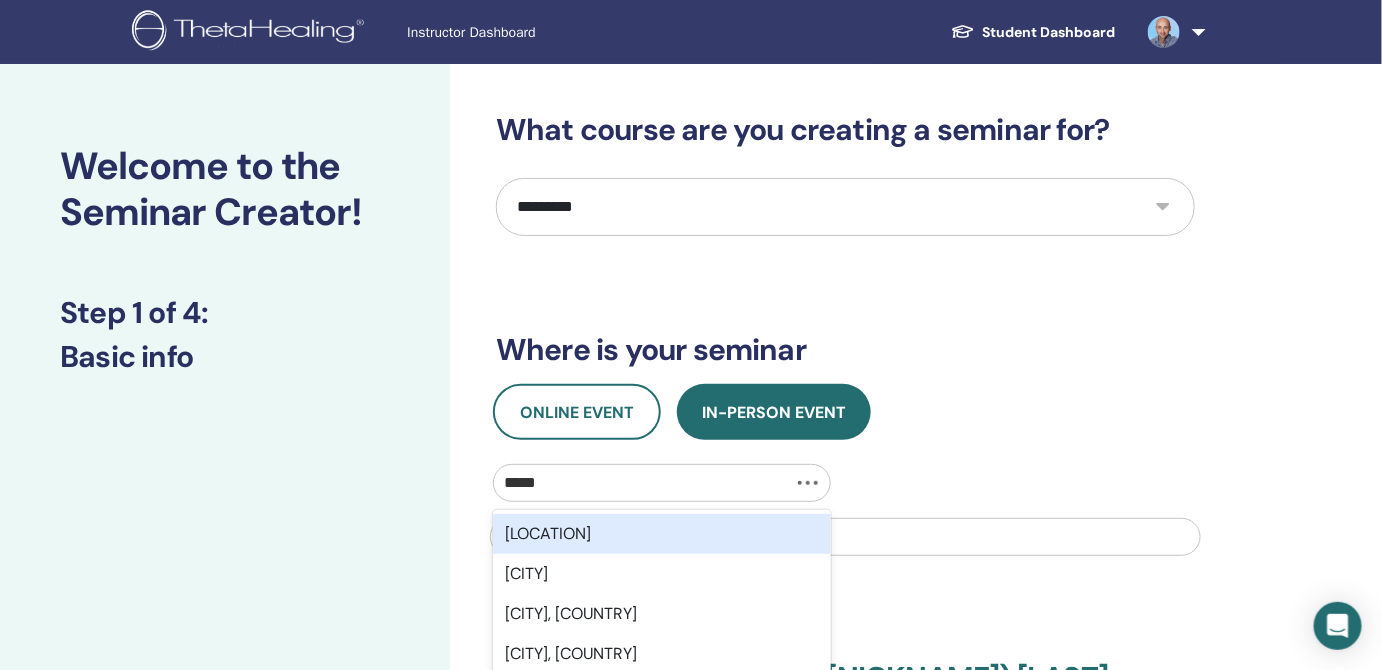 type on "******" 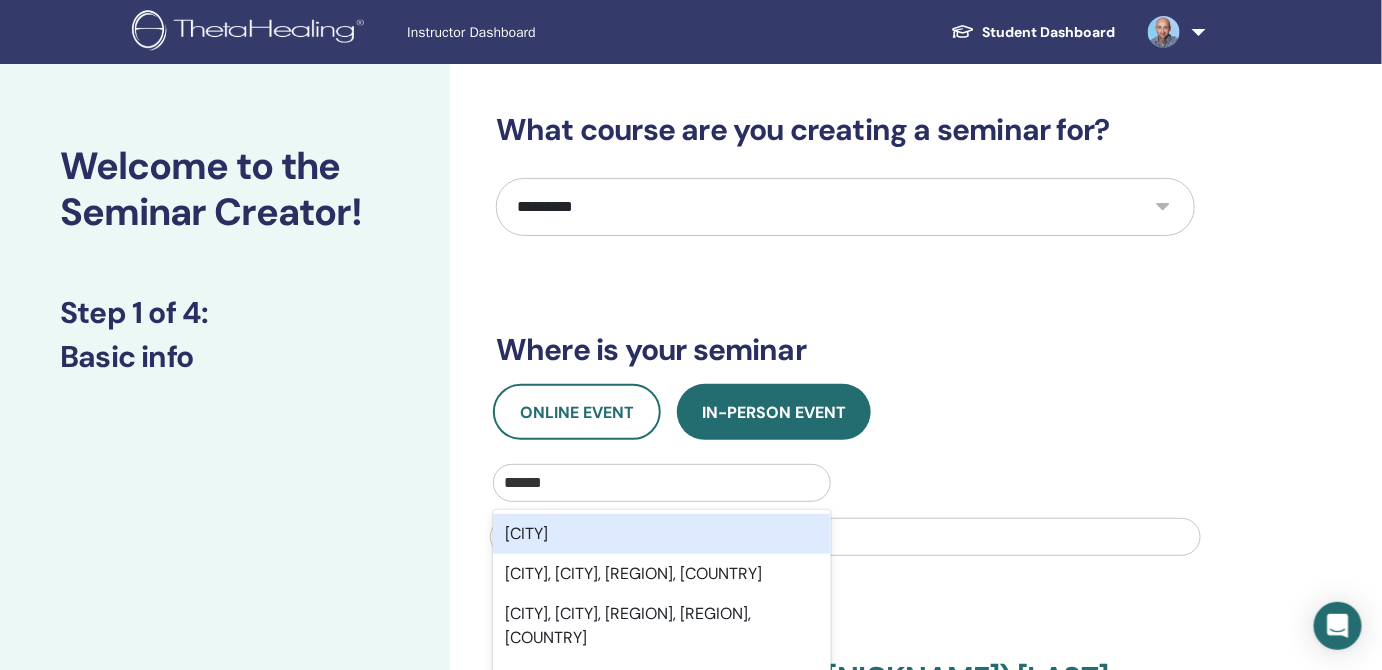 click on "[CITY]" at bounding box center [662, 534] 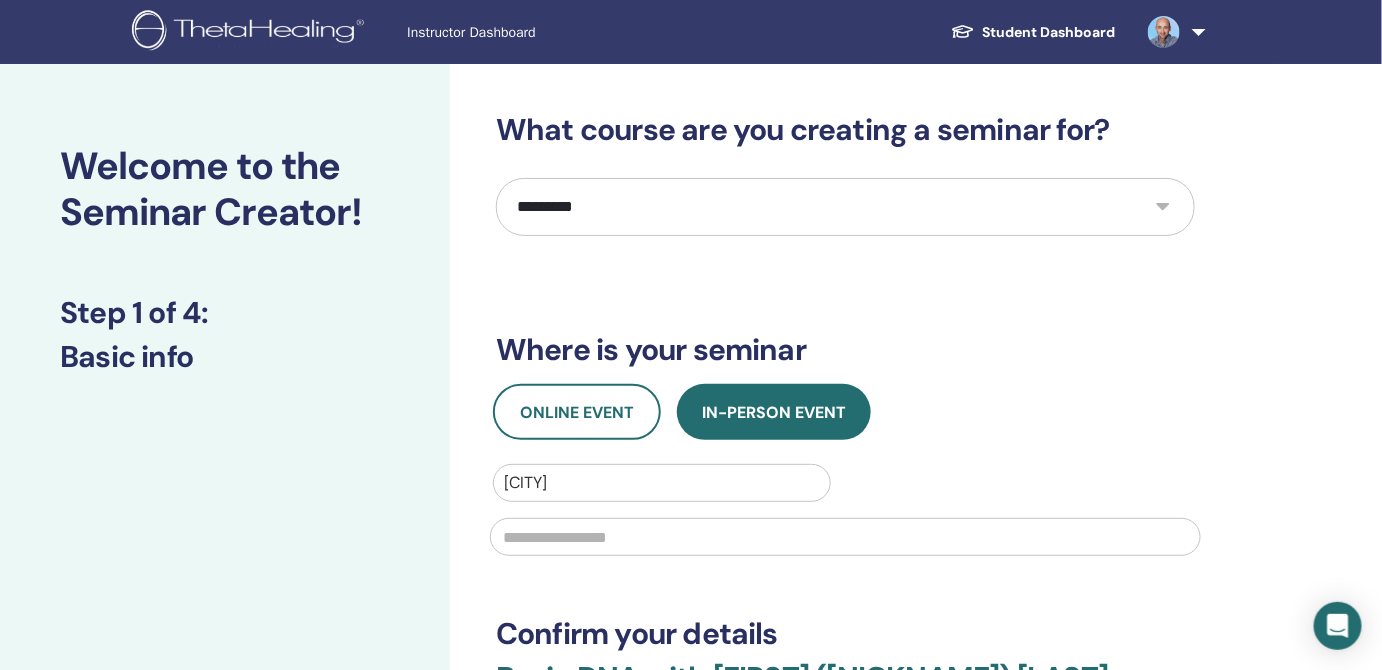 click at bounding box center [845, 537] 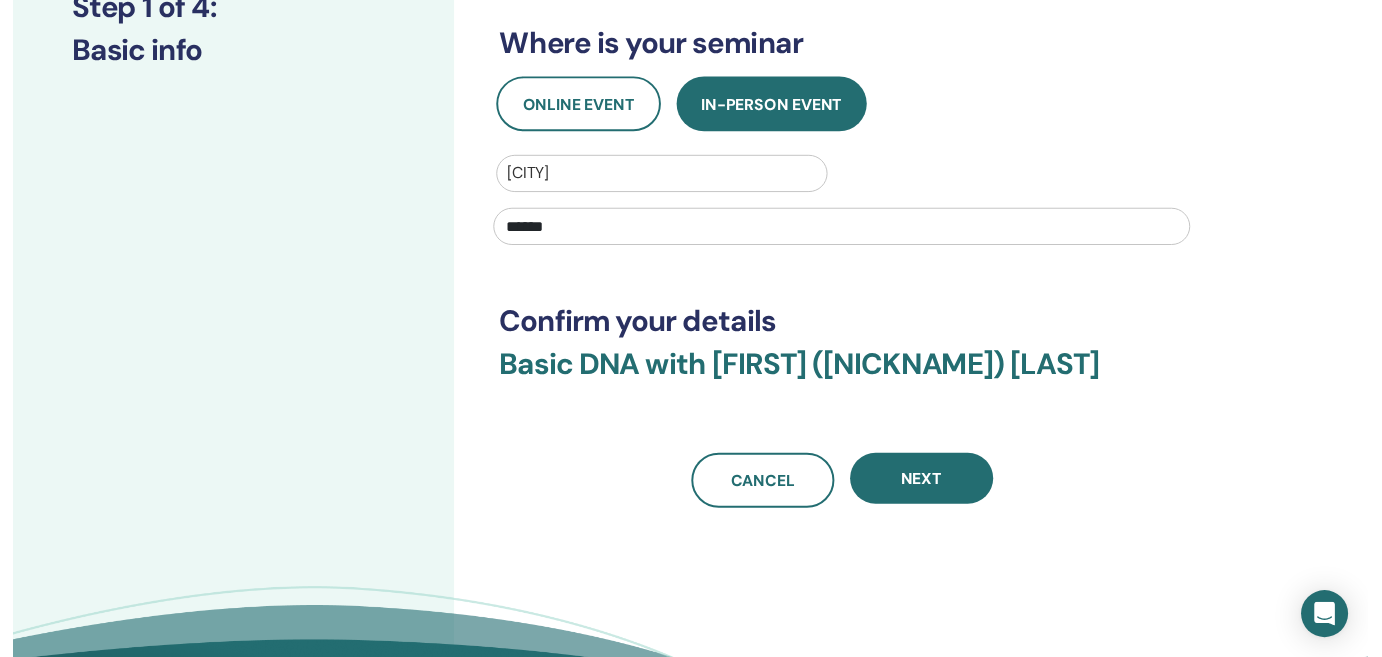 scroll, scrollTop: 309, scrollLeft: 0, axis: vertical 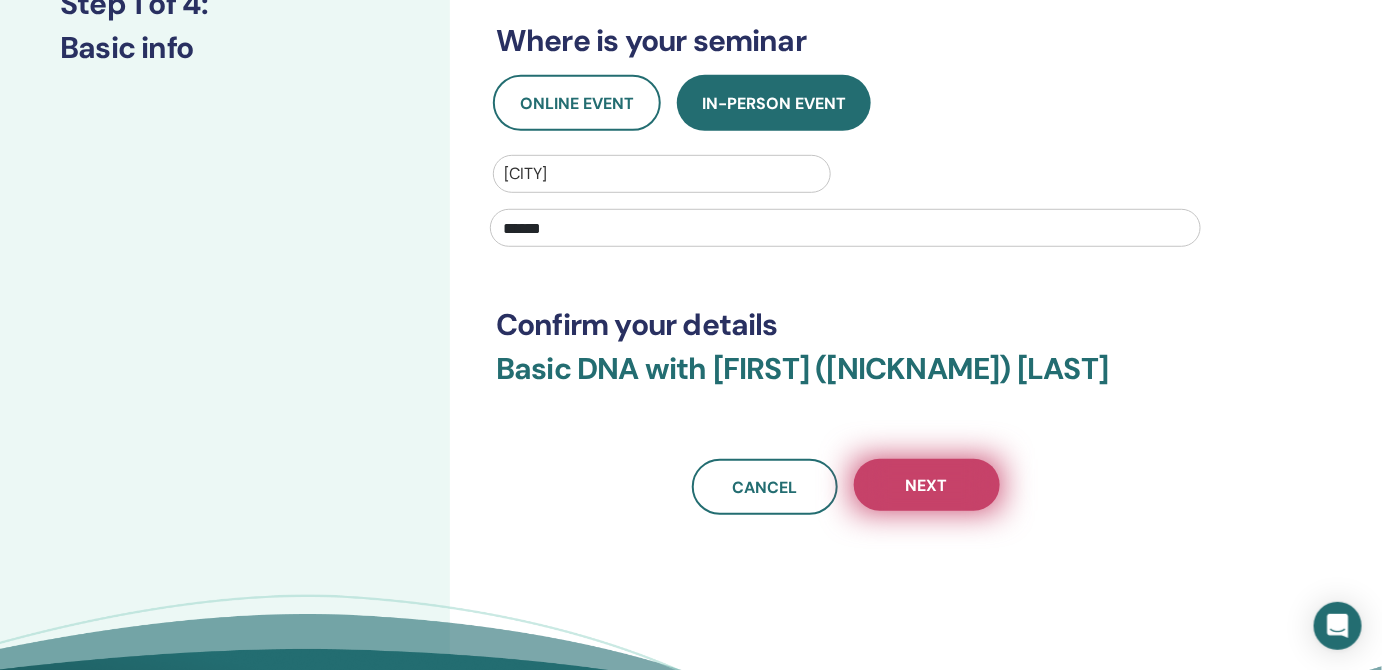 type on "******" 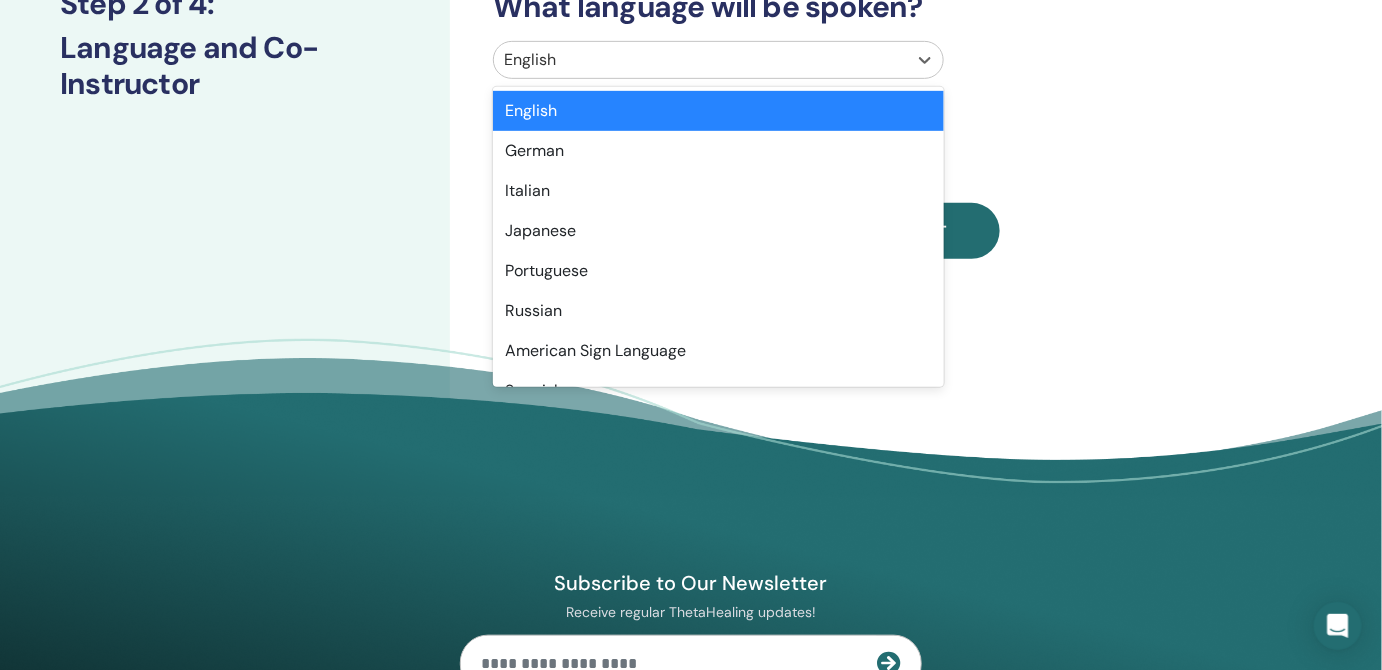 click at bounding box center (700, 60) 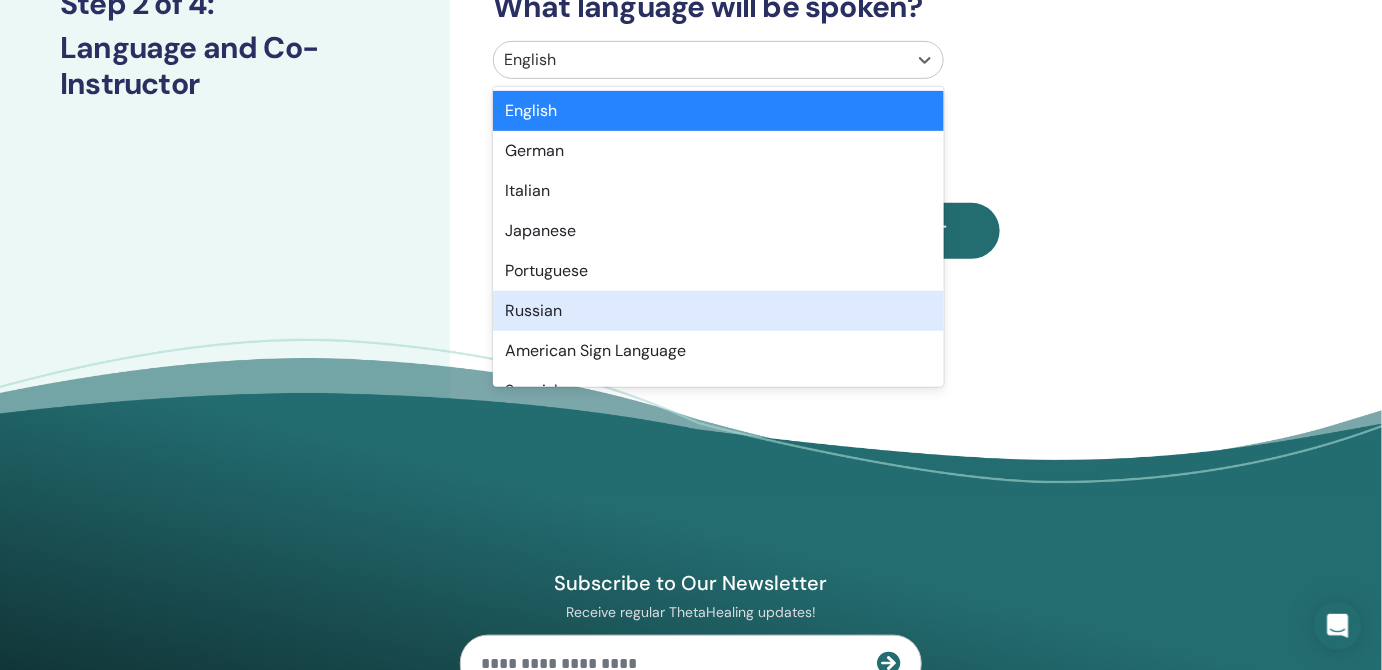 click on "Russian" at bounding box center [718, 311] 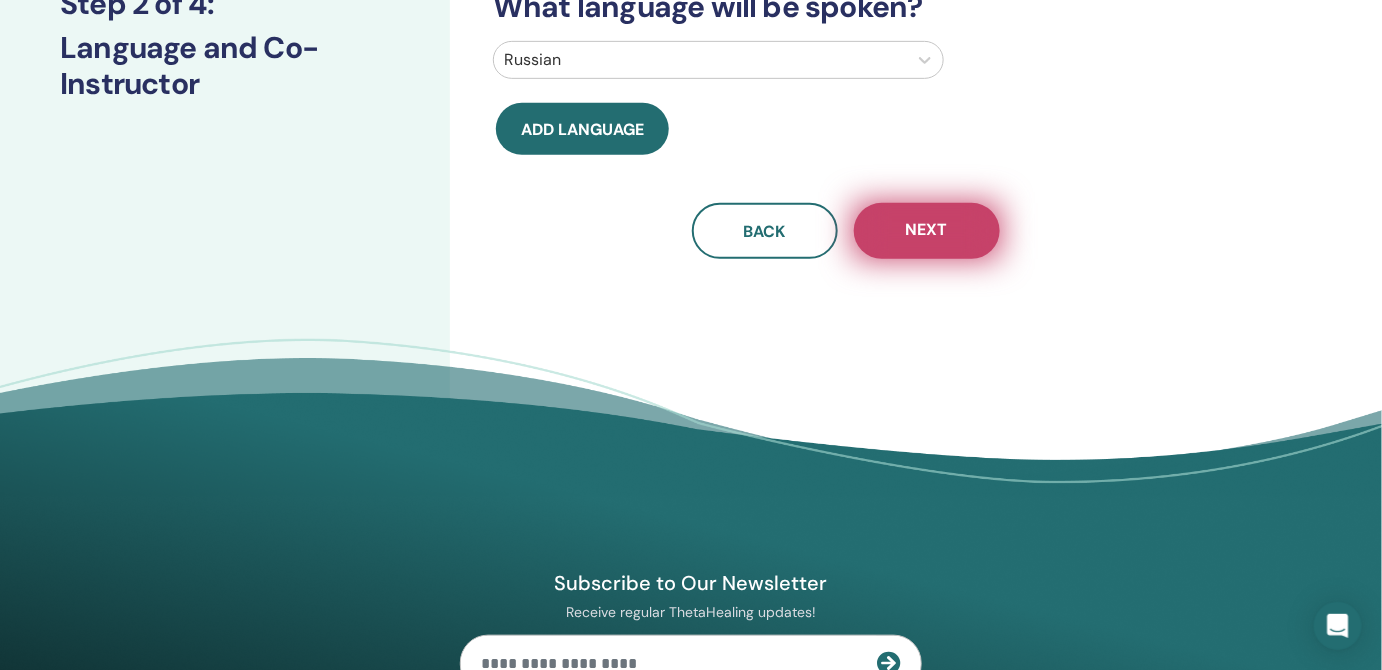 click on "Next" at bounding box center (927, 231) 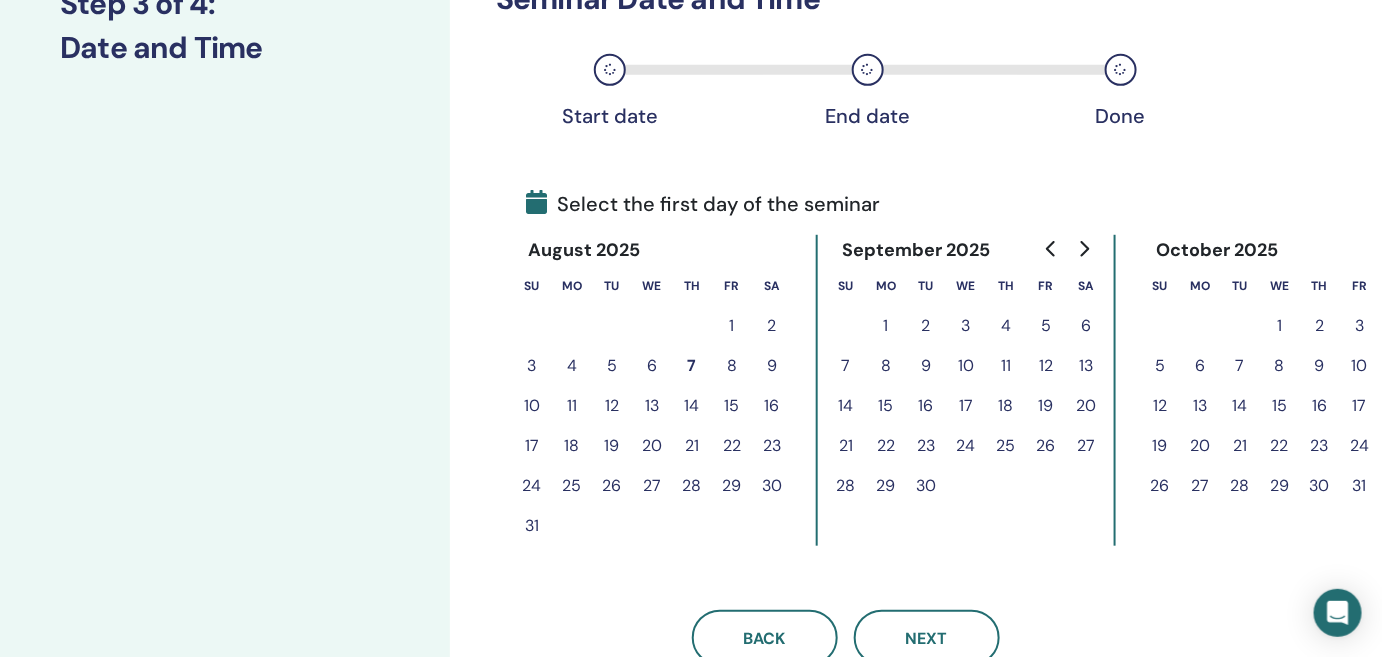 click on "11" at bounding box center [572, 406] 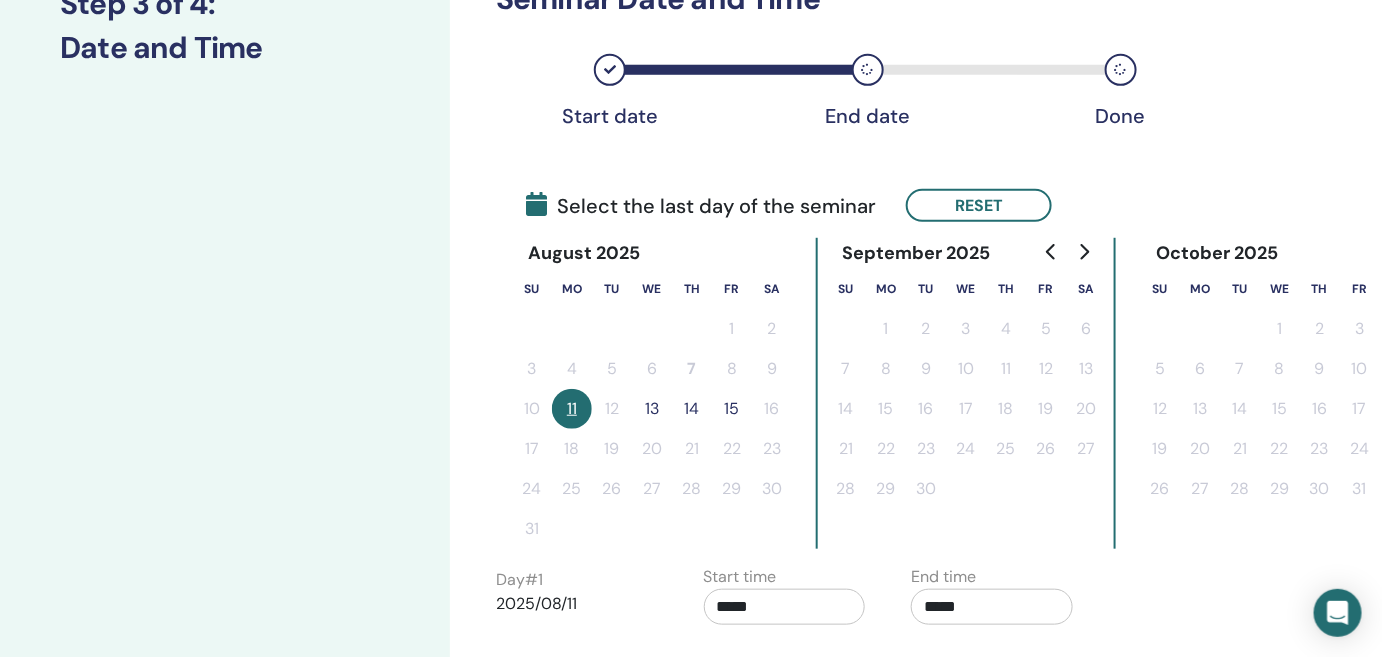 click on "14" at bounding box center [692, 409] 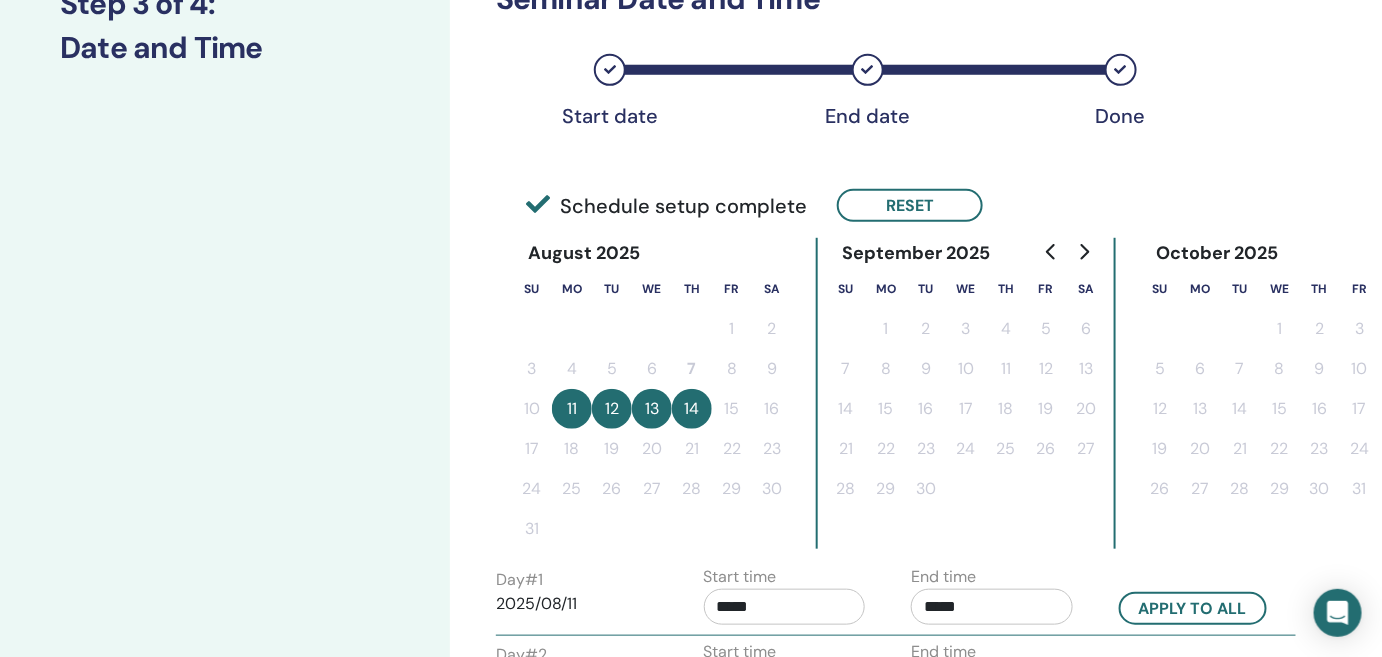 click on "*****" at bounding box center (992, 607) 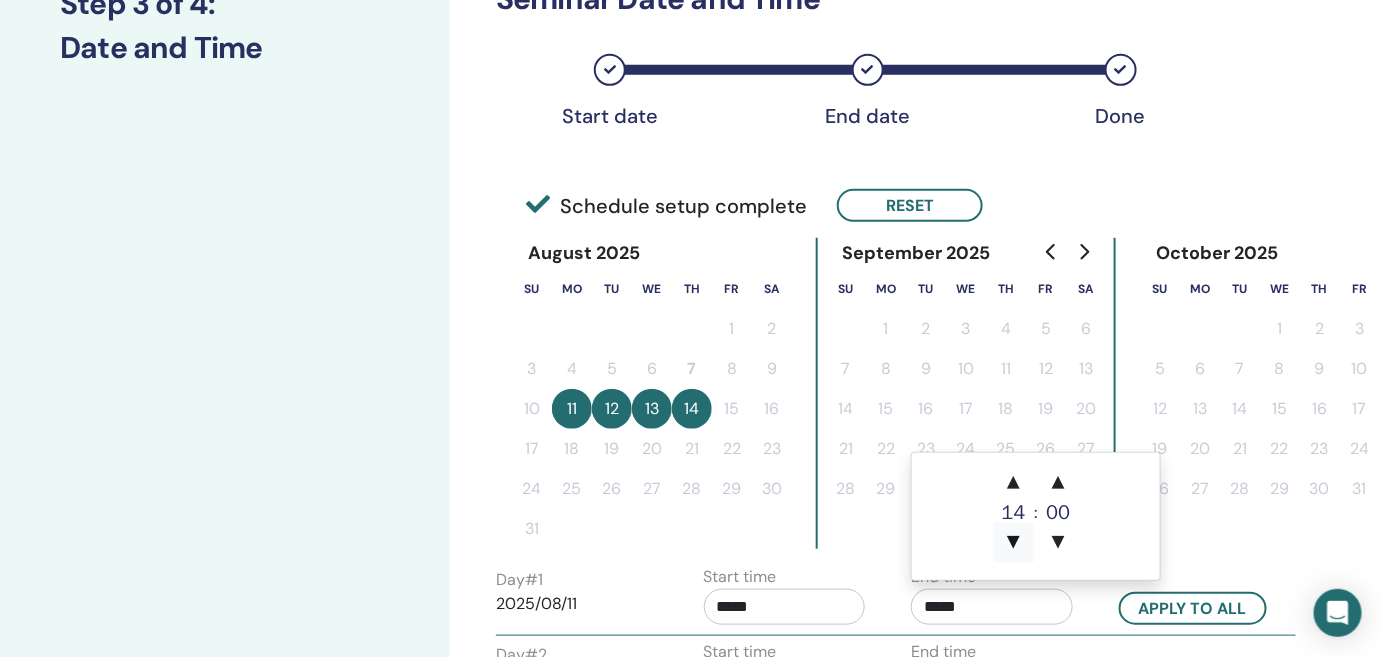 click on "▼" at bounding box center (1014, 543) 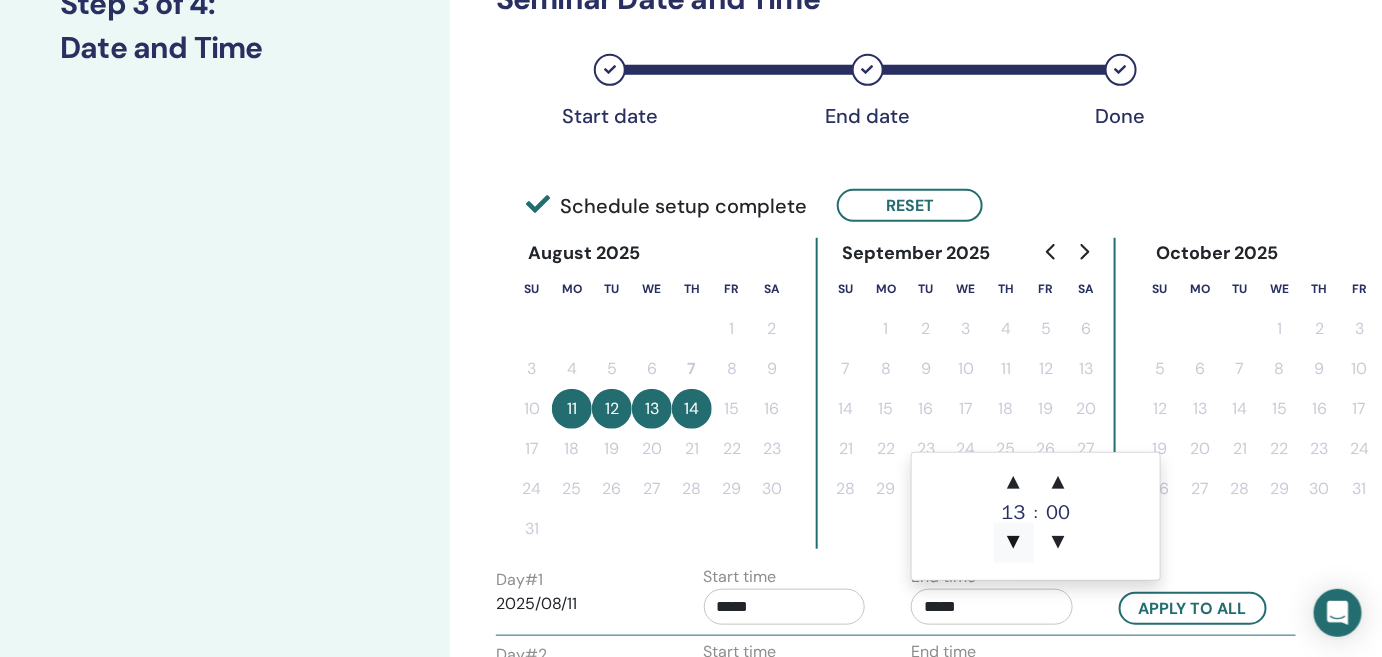 click on "▼" at bounding box center [1014, 543] 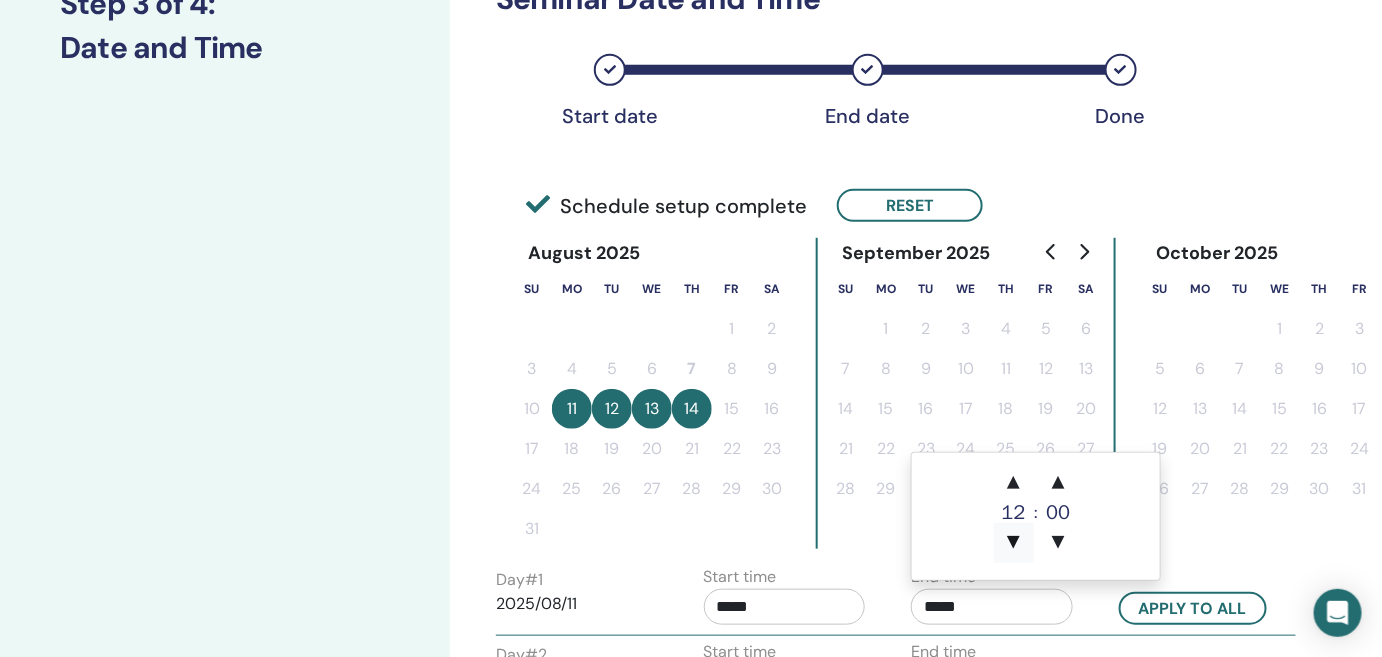 click on "▼" at bounding box center [1014, 543] 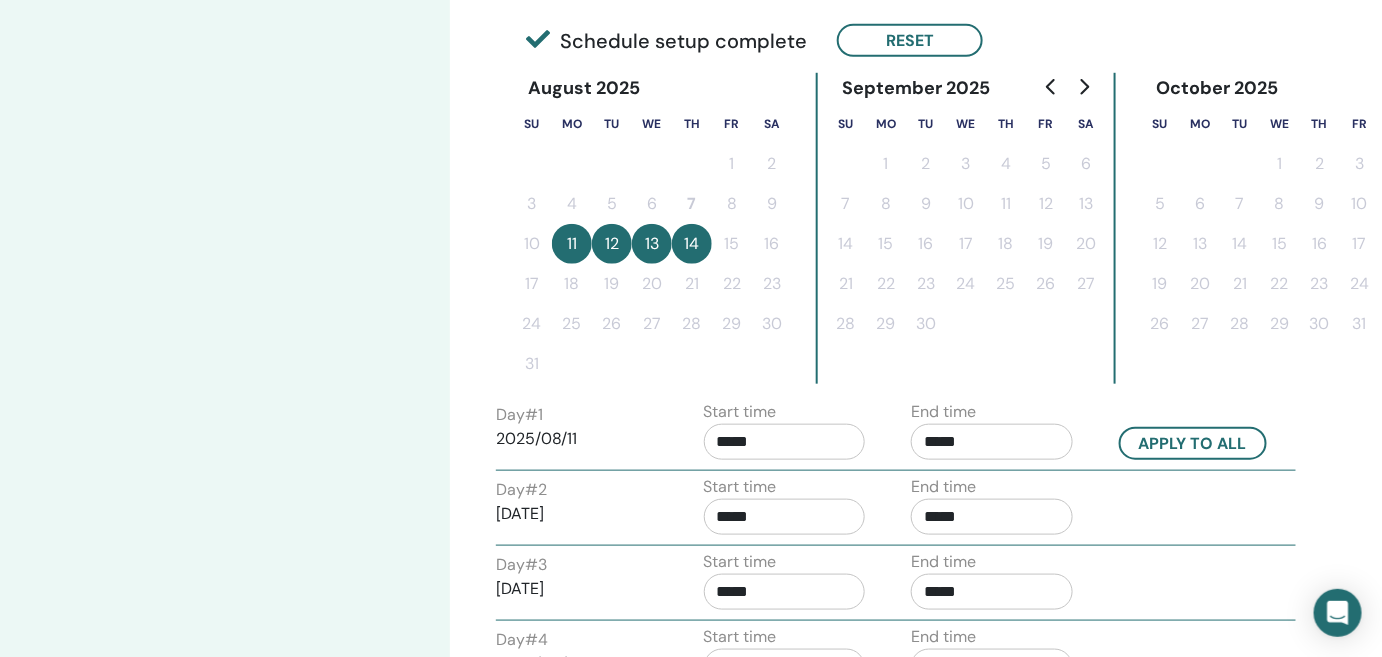 scroll, scrollTop: 491, scrollLeft: 0, axis: vertical 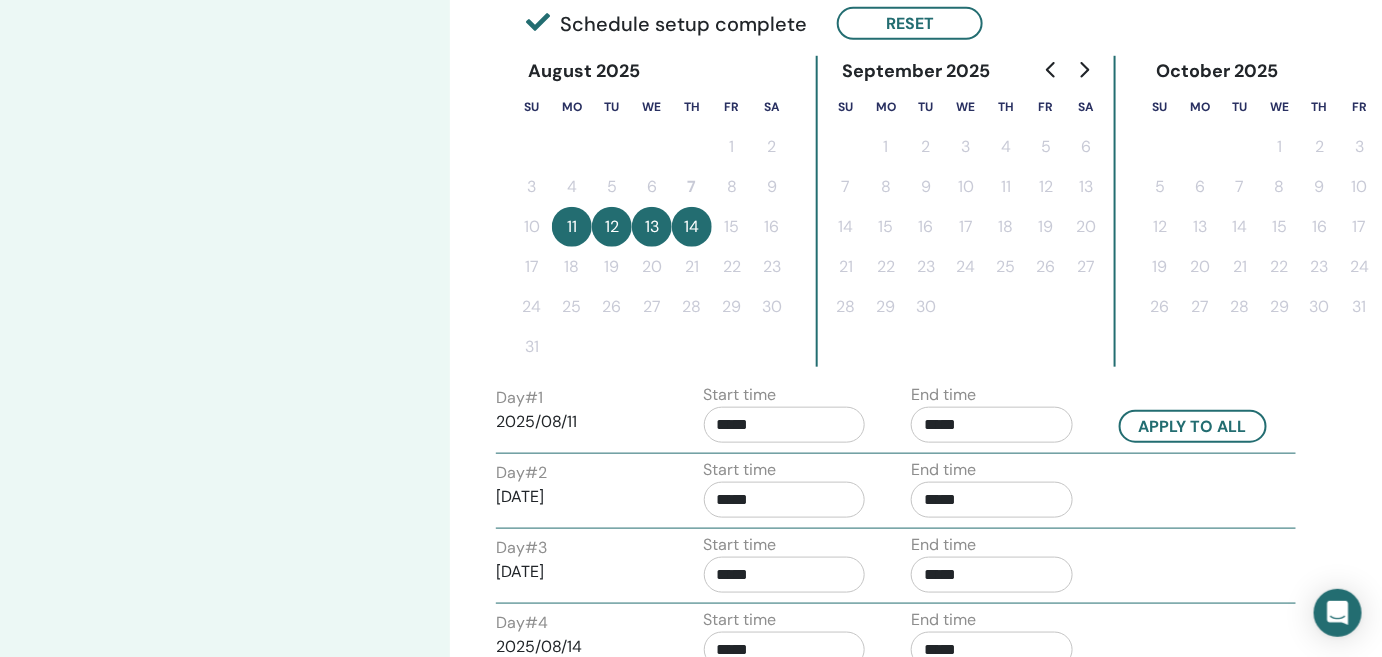 click on "*****" at bounding box center (992, 500) 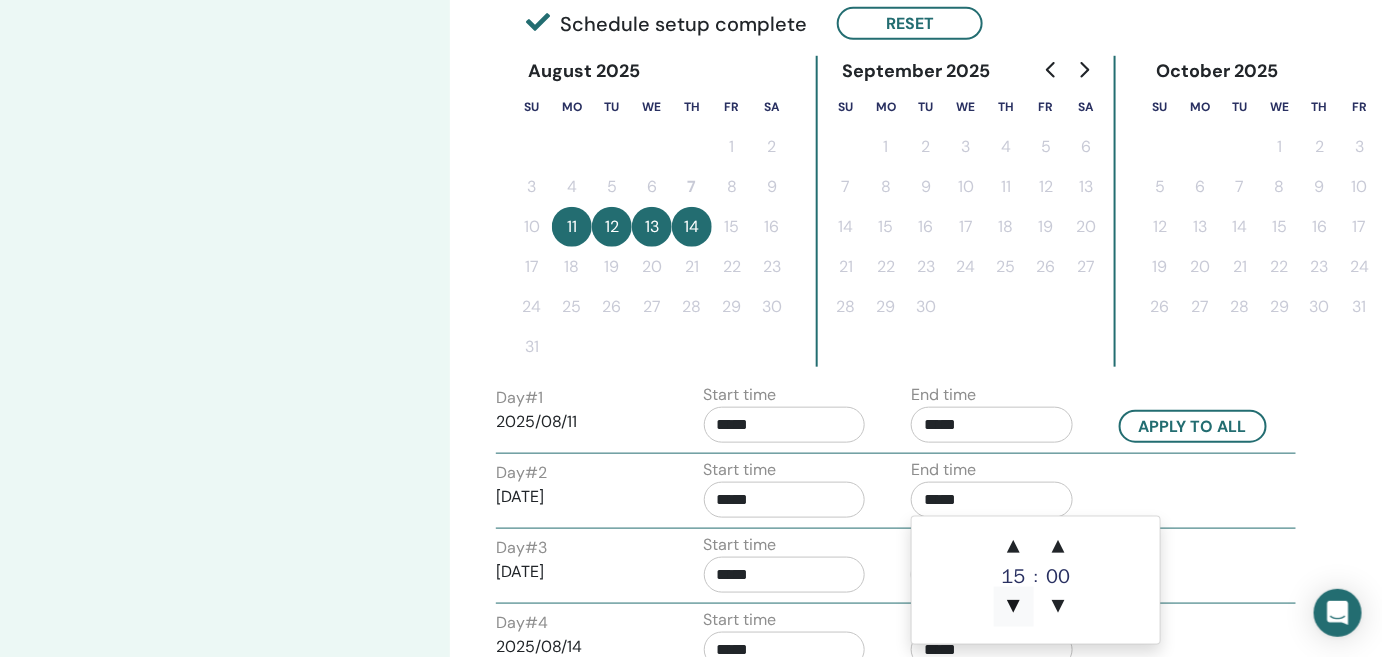 click on "▼" at bounding box center [1014, 607] 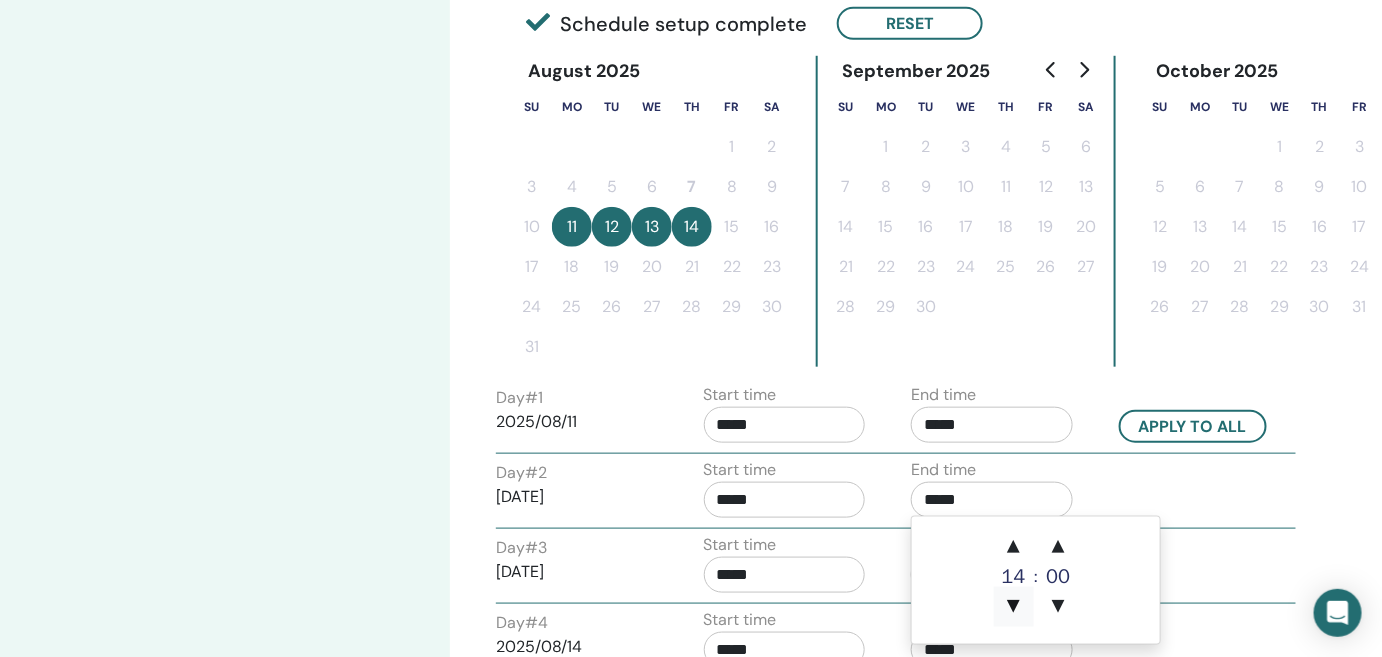 click on "▼" at bounding box center (1014, 607) 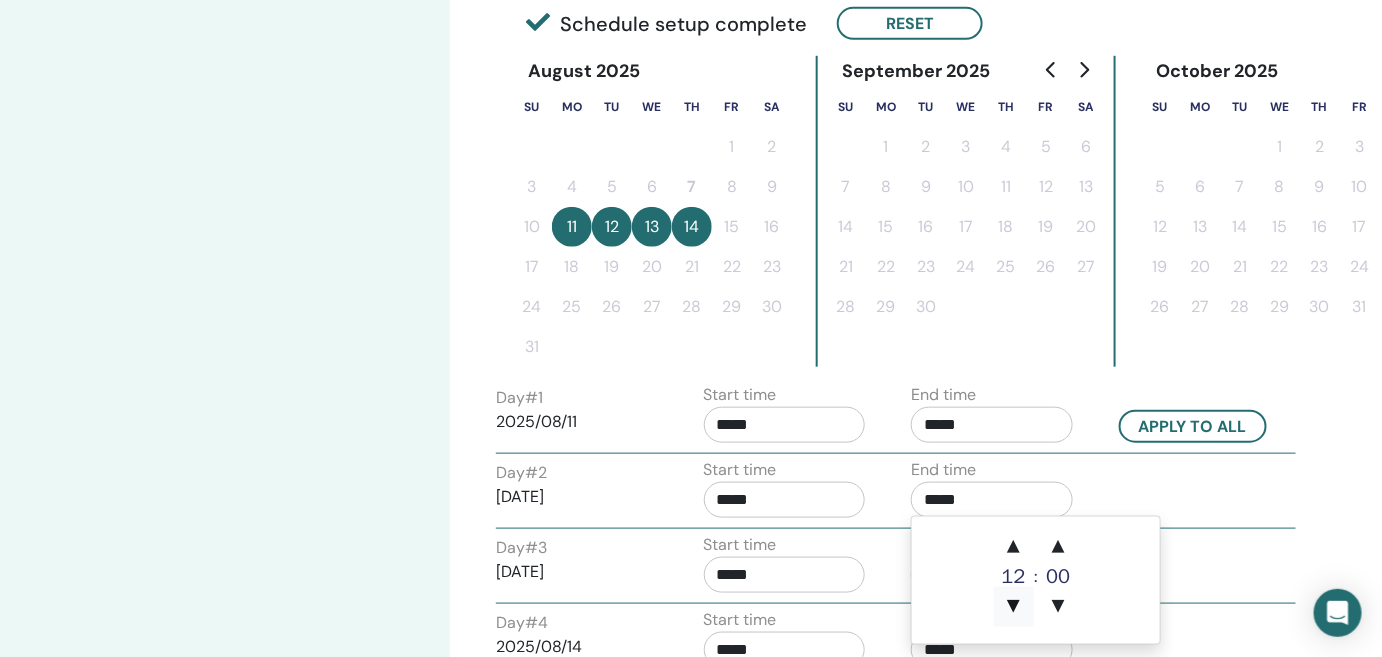 click on "▼" at bounding box center [1014, 607] 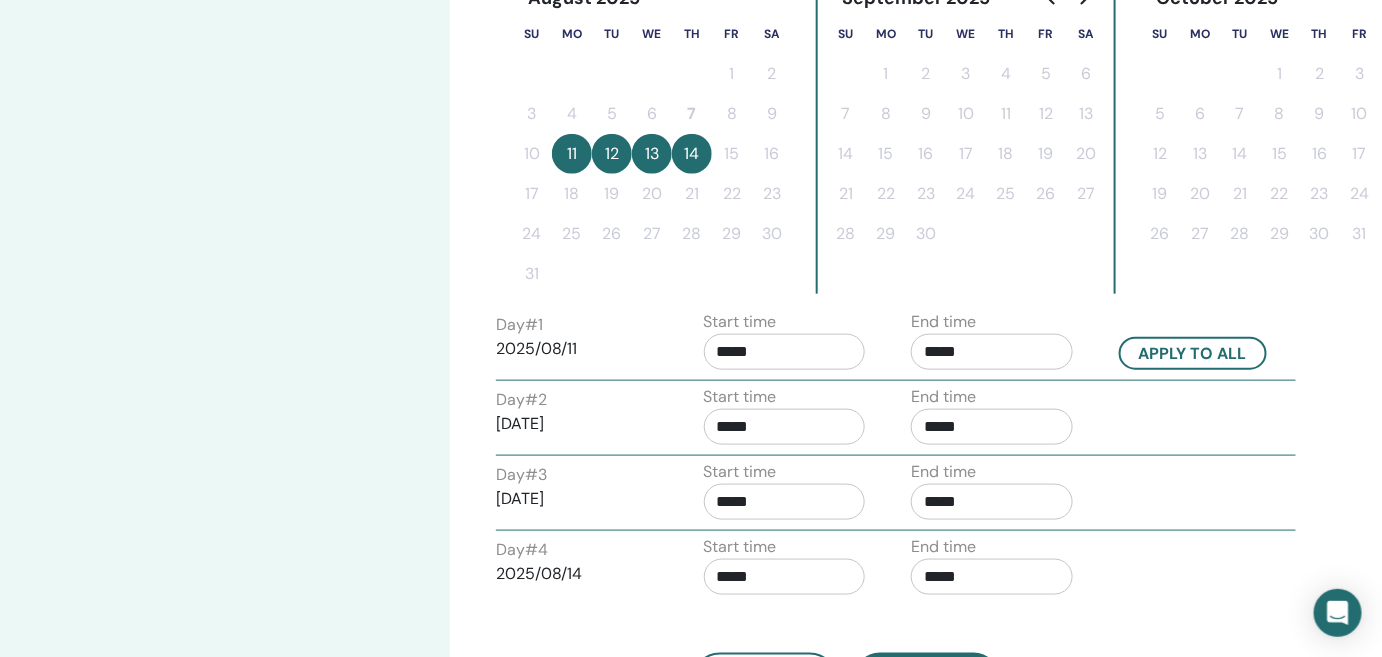 scroll, scrollTop: 600, scrollLeft: 0, axis: vertical 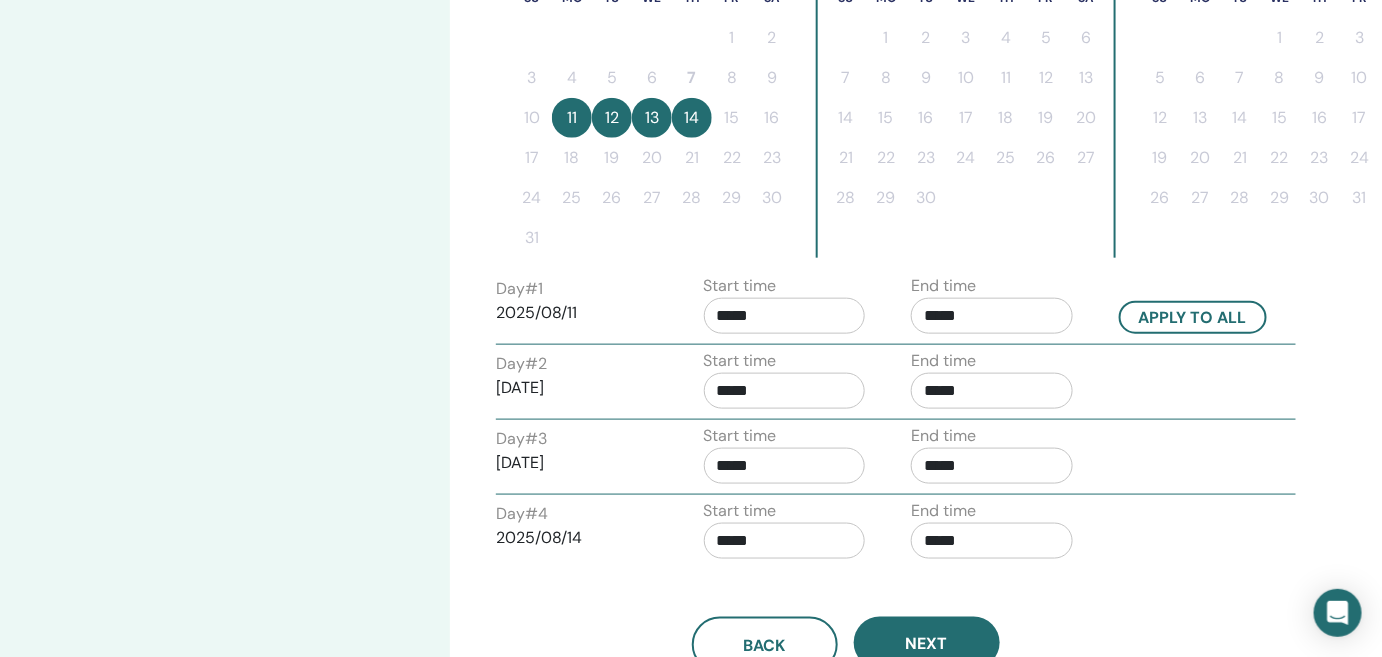 click on "*****" at bounding box center (992, 466) 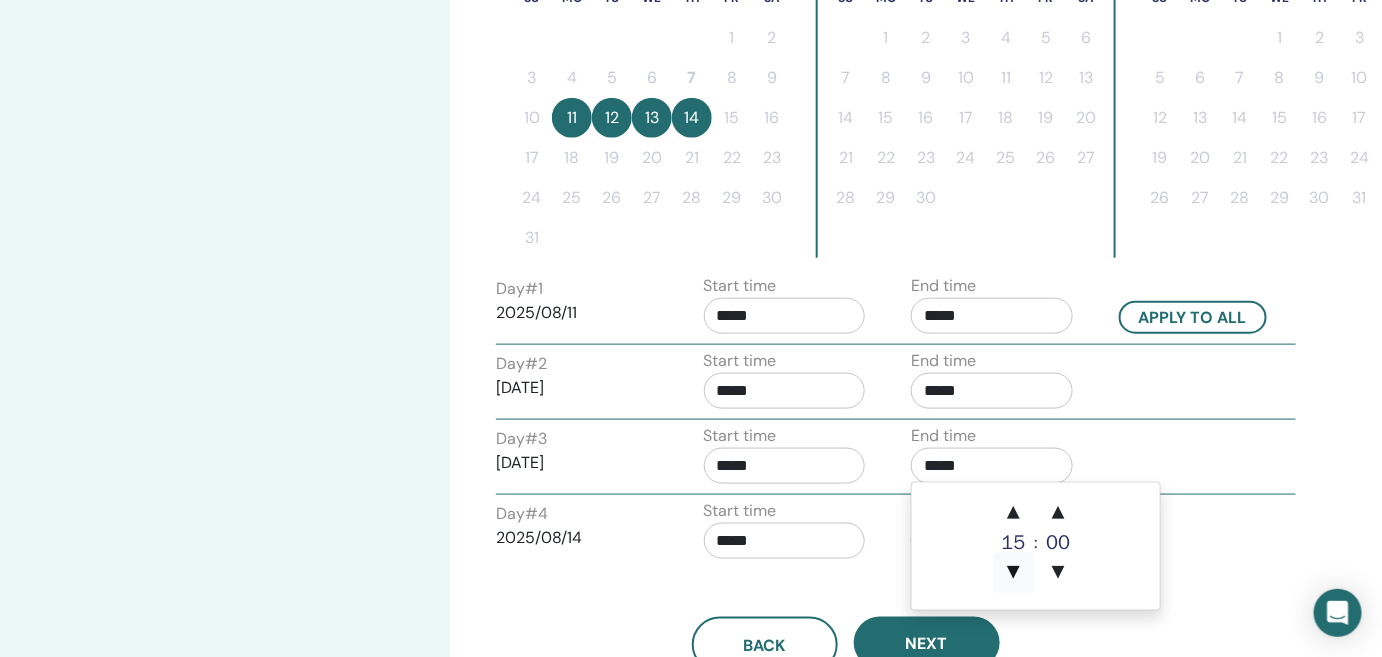 click on "▼" at bounding box center [1014, 573] 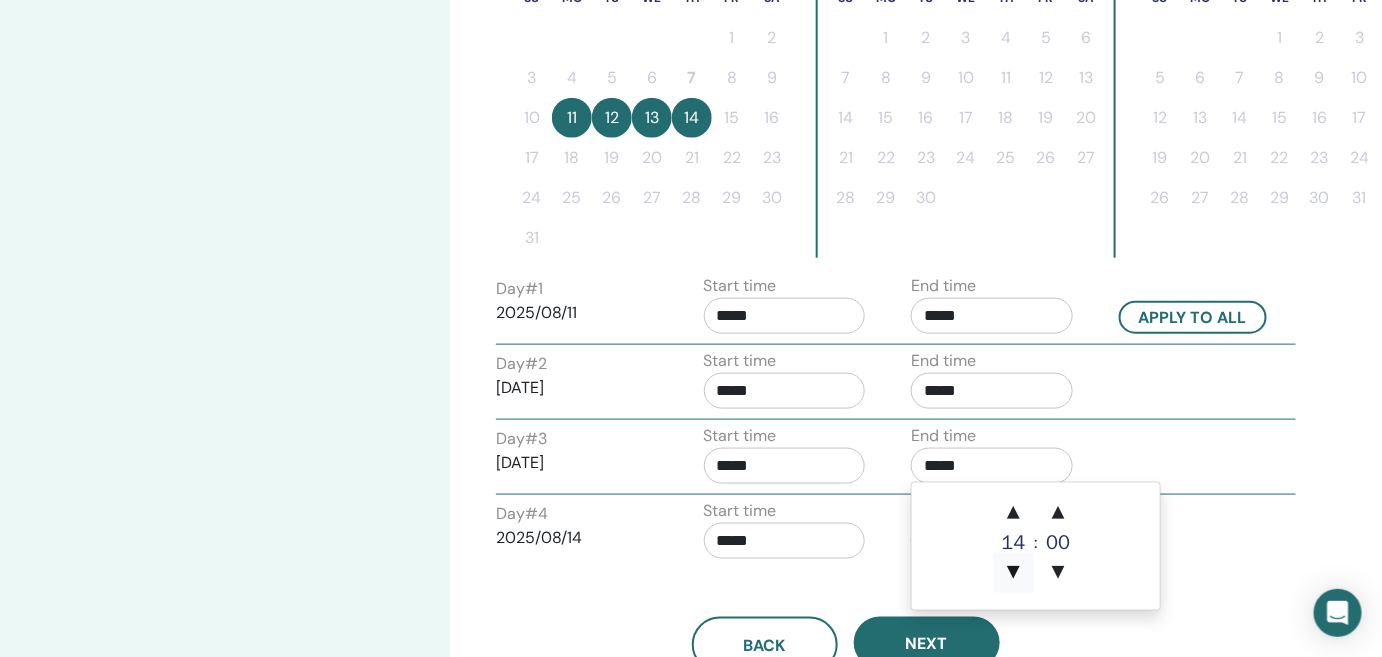 click on "▼" at bounding box center (1014, 573) 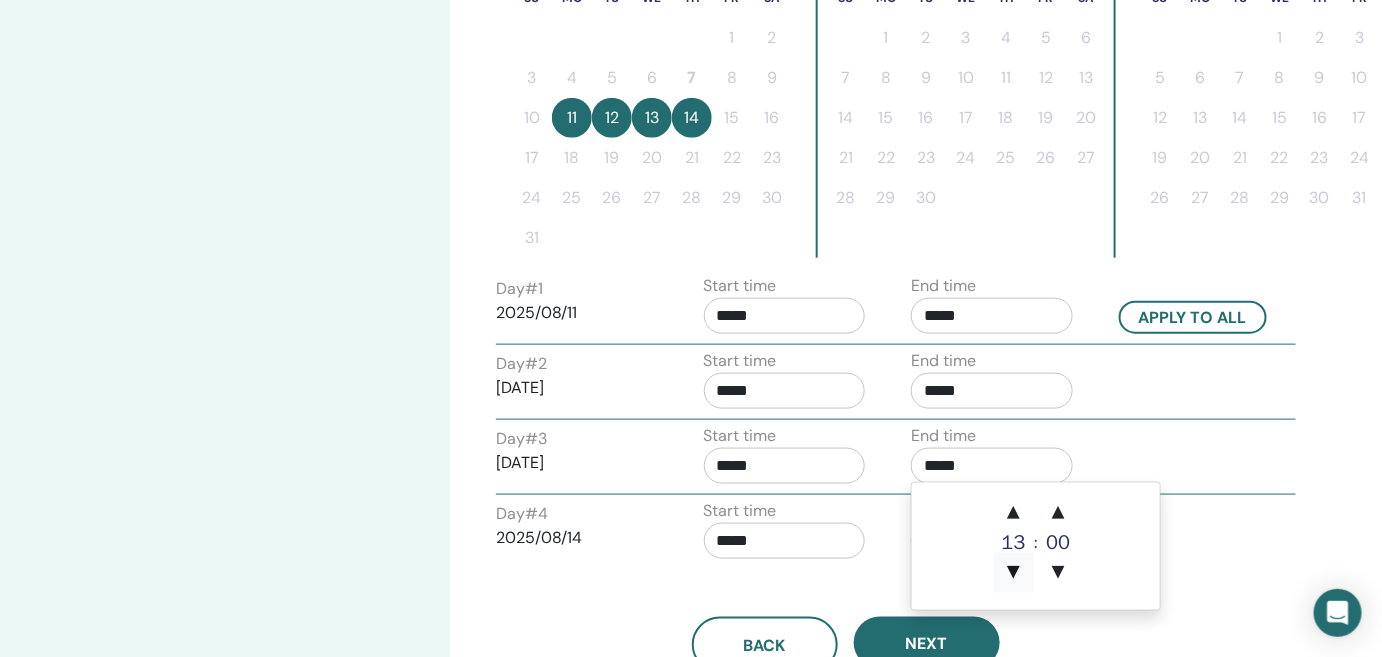 click on "▼" at bounding box center [1014, 573] 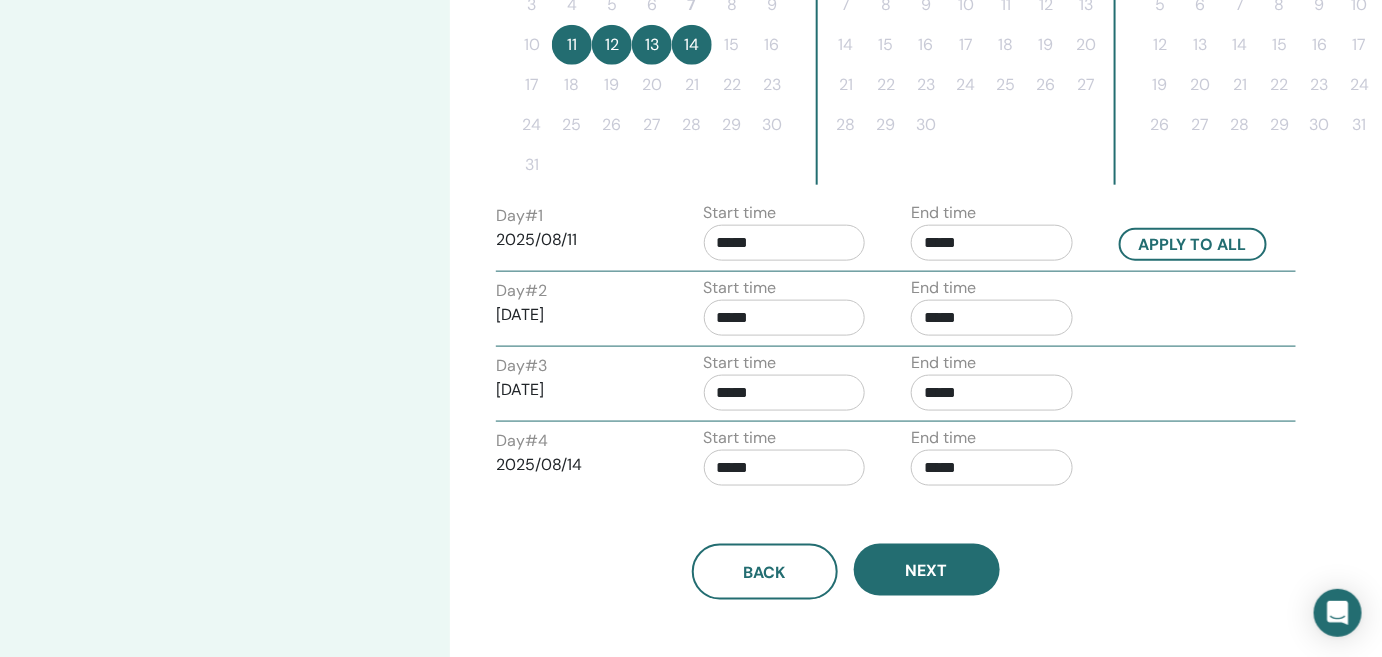 scroll, scrollTop: 709, scrollLeft: 0, axis: vertical 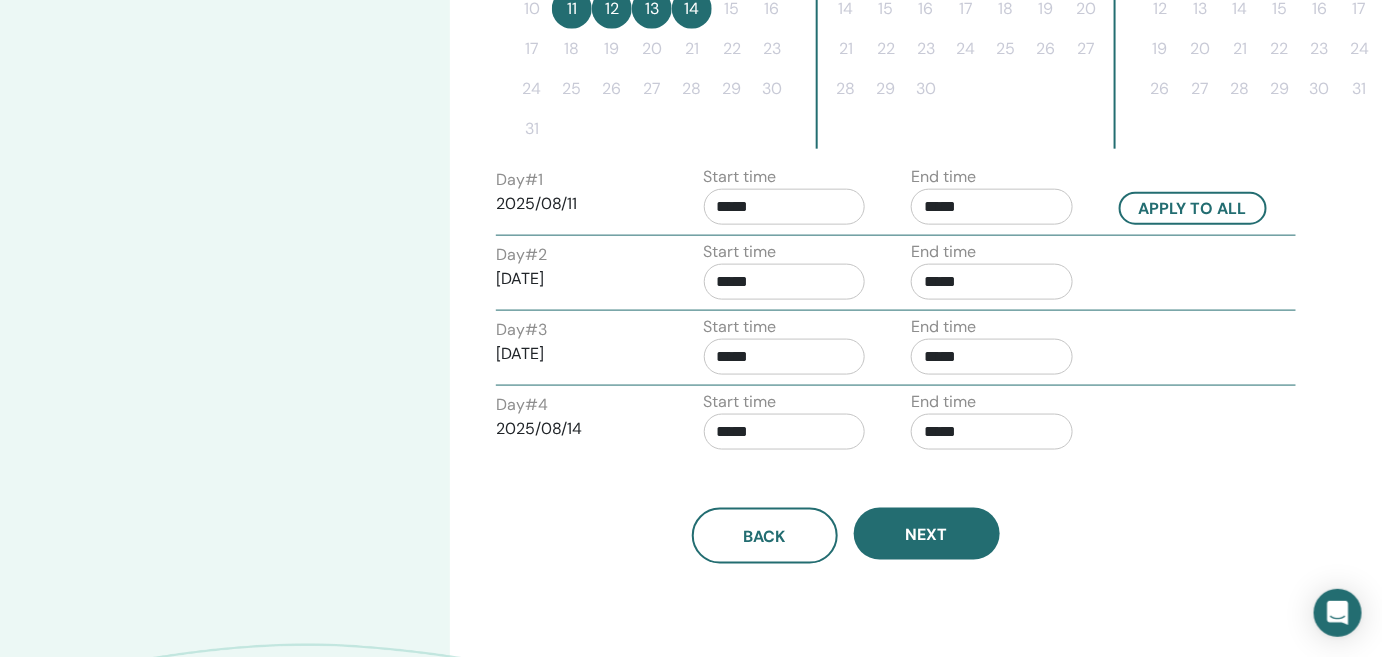 click on "*****" at bounding box center (992, 432) 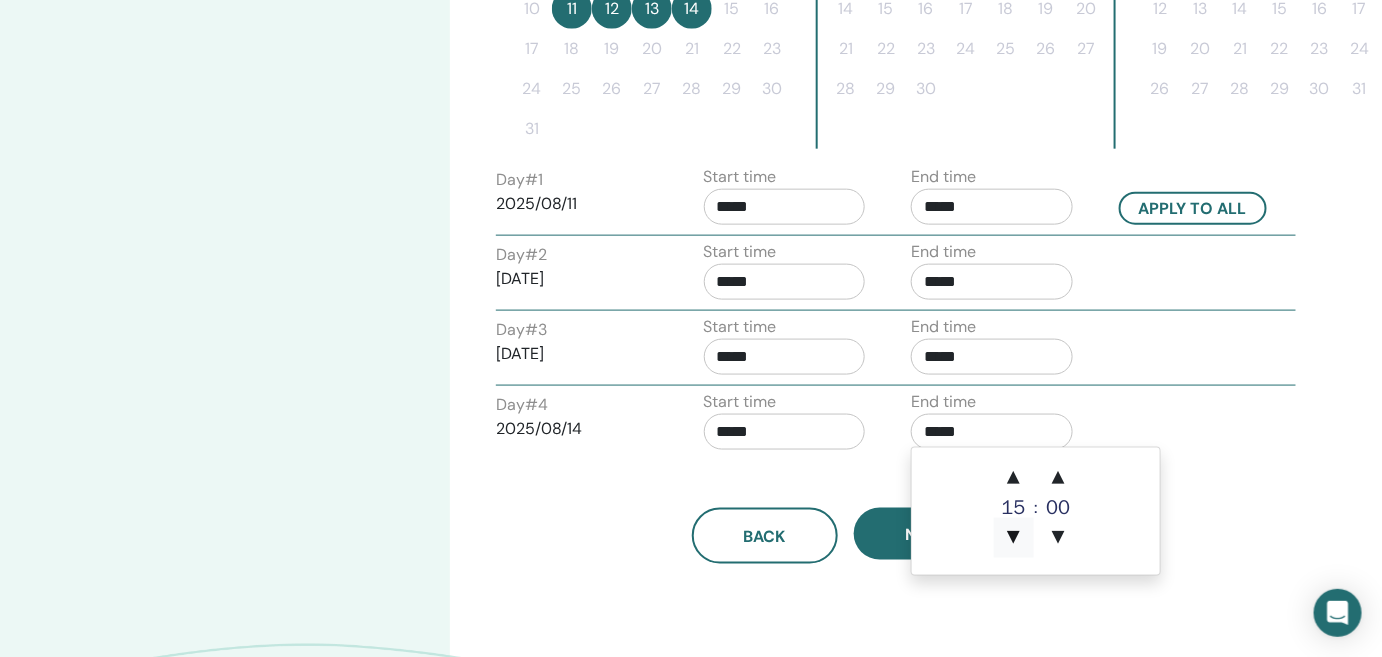 click on "▼" at bounding box center [1014, 538] 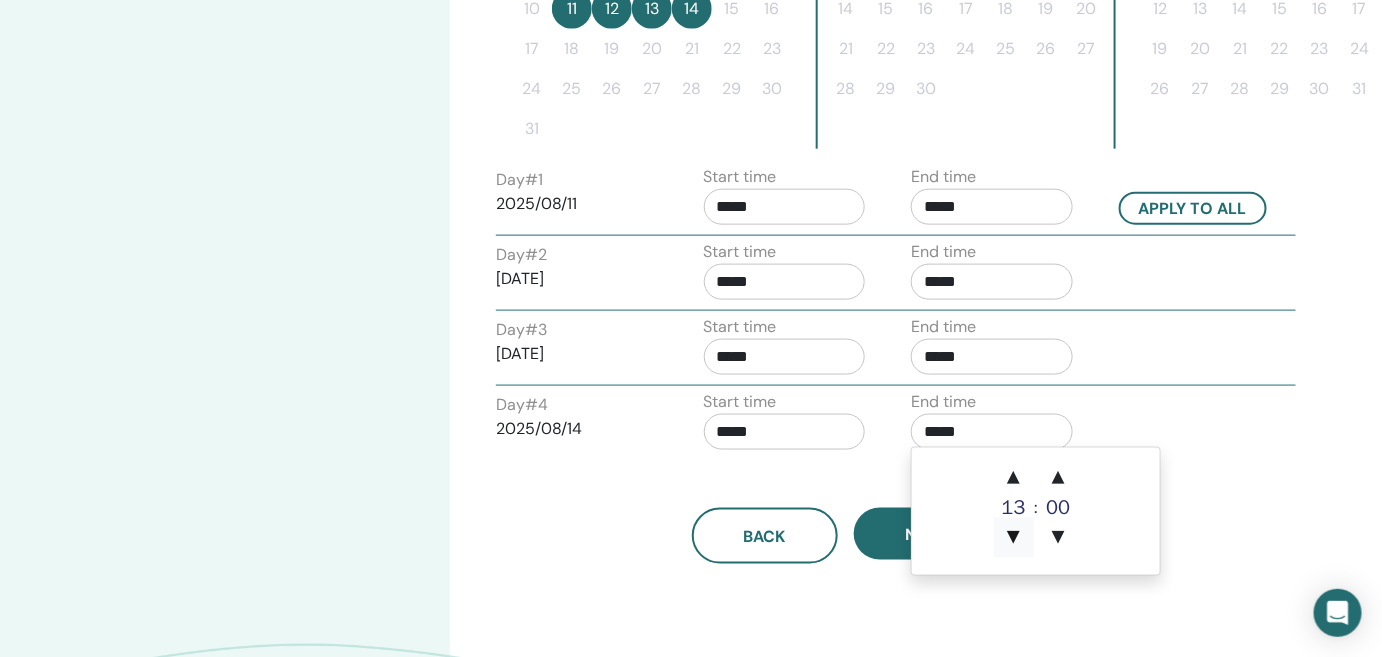 click on "▼" at bounding box center (1014, 538) 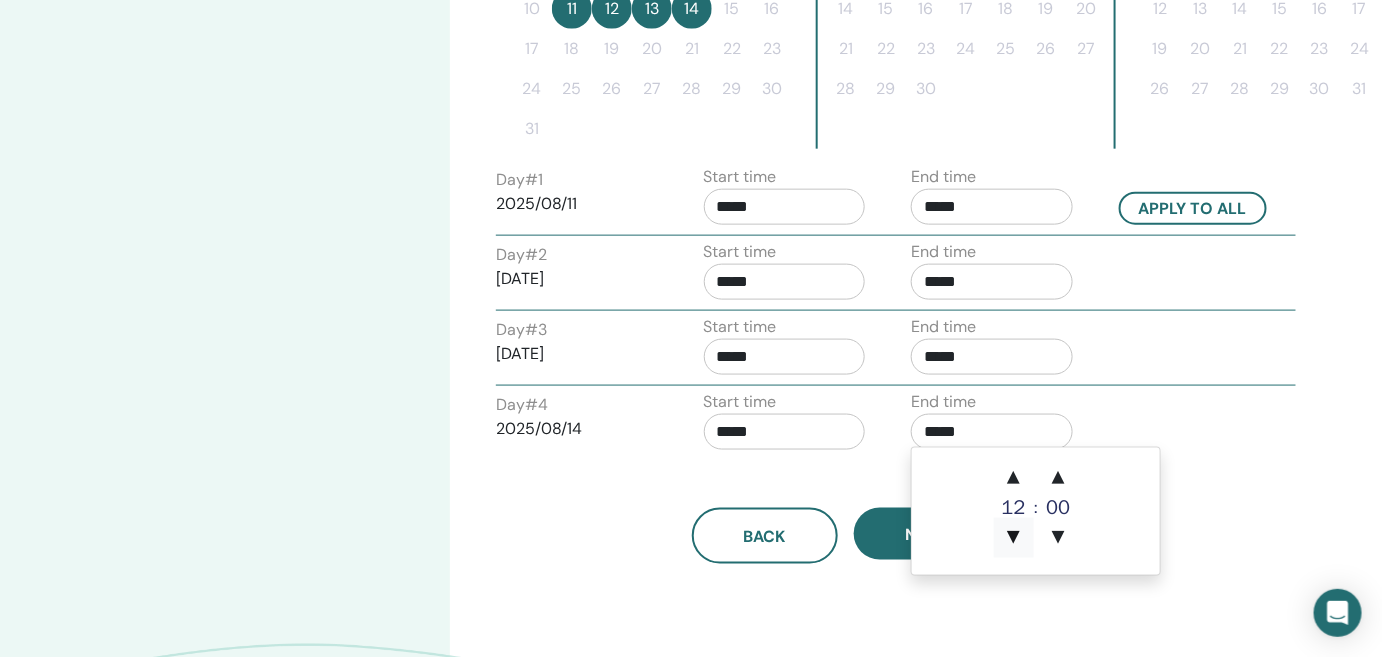 click on "▼" at bounding box center (1014, 538) 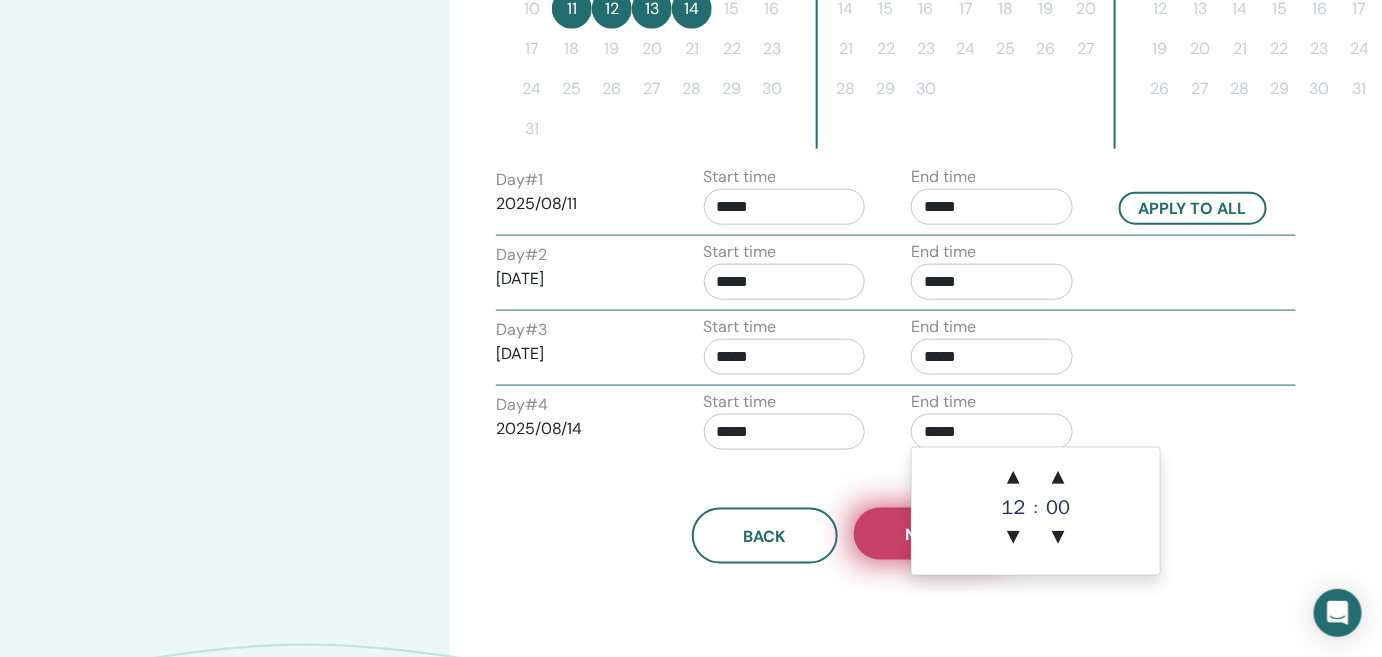 click on "Next" at bounding box center (927, 534) 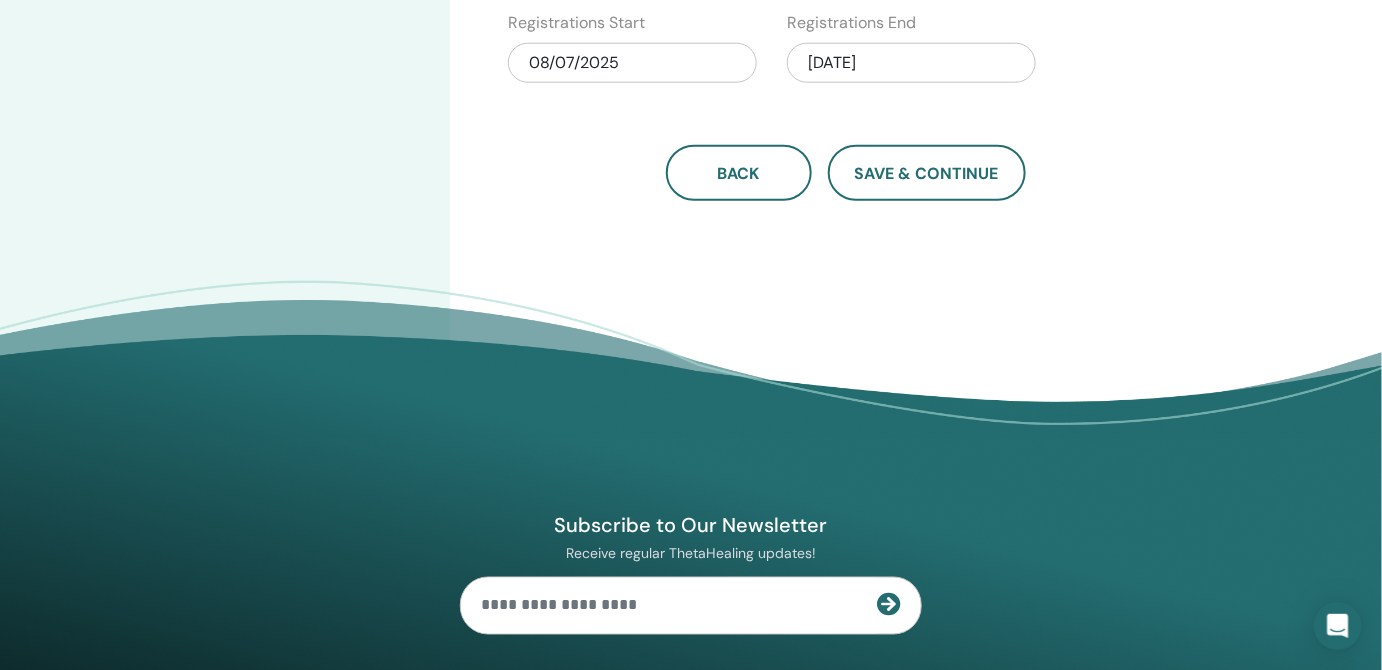 scroll, scrollTop: 123, scrollLeft: 0, axis: vertical 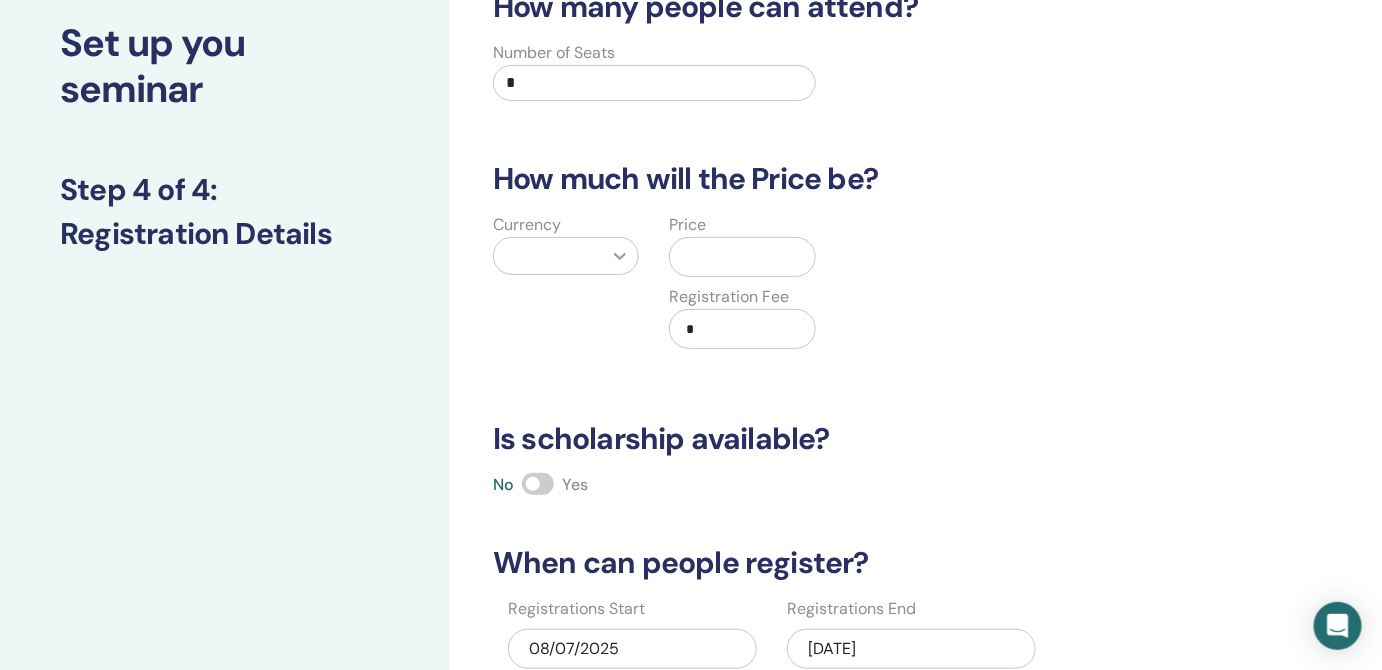 click 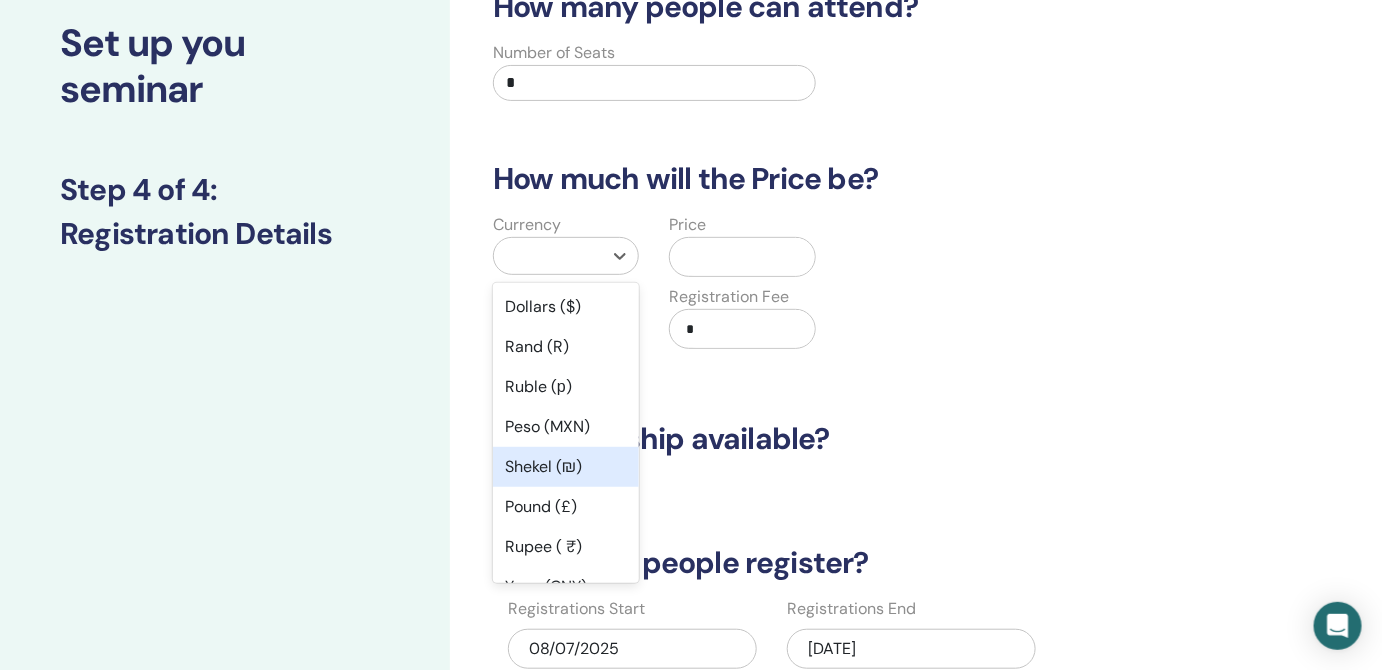click on "Shekel (₪)" at bounding box center (566, 467) 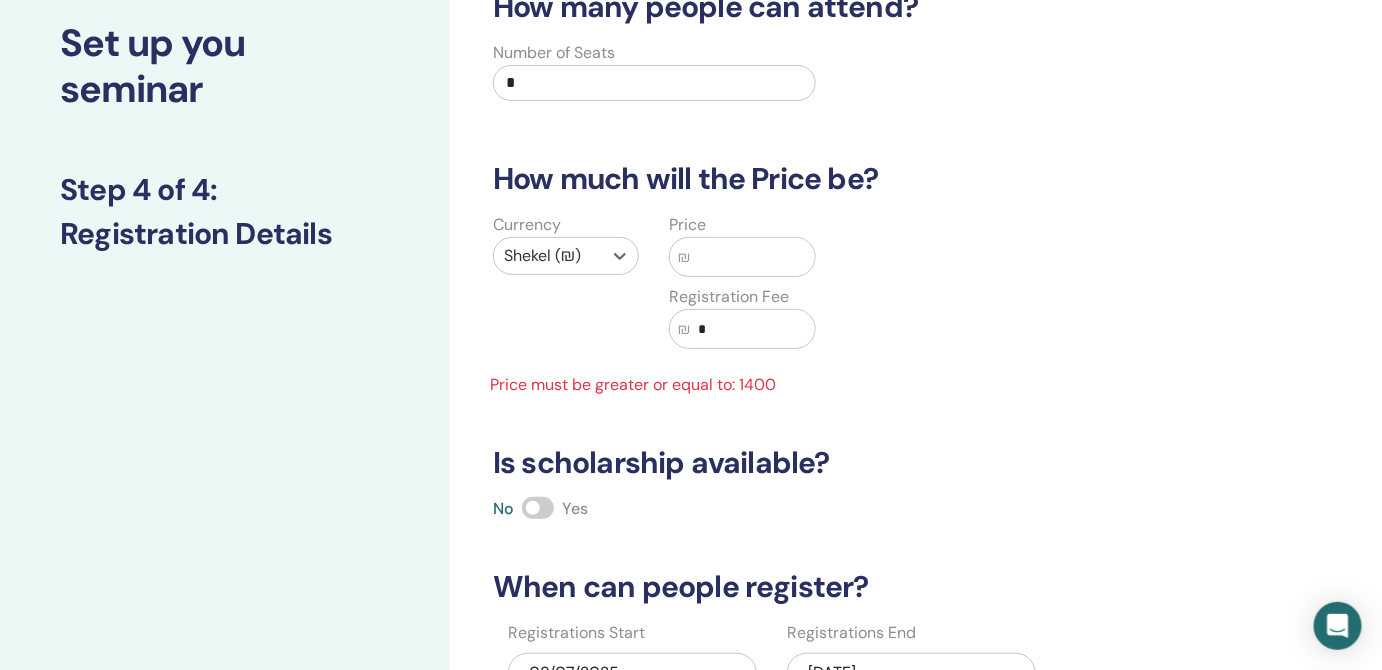 click at bounding box center [752, 257] 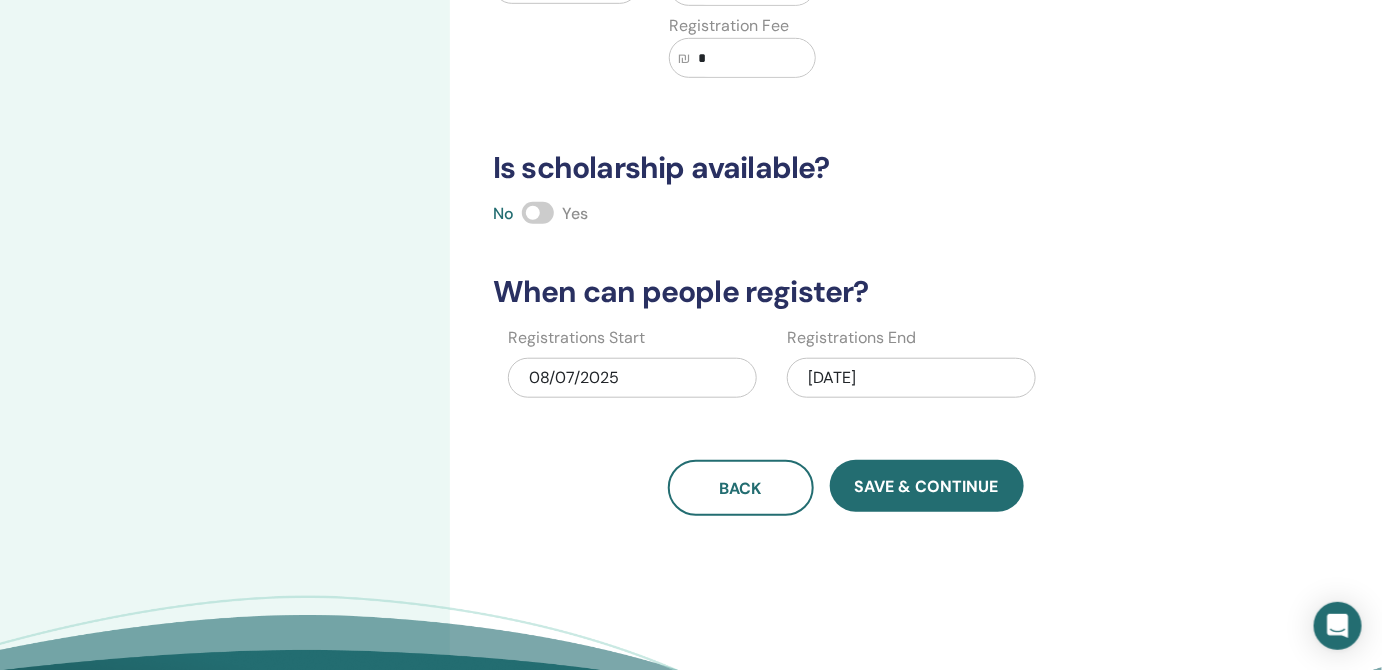 scroll, scrollTop: 403, scrollLeft: 0, axis: vertical 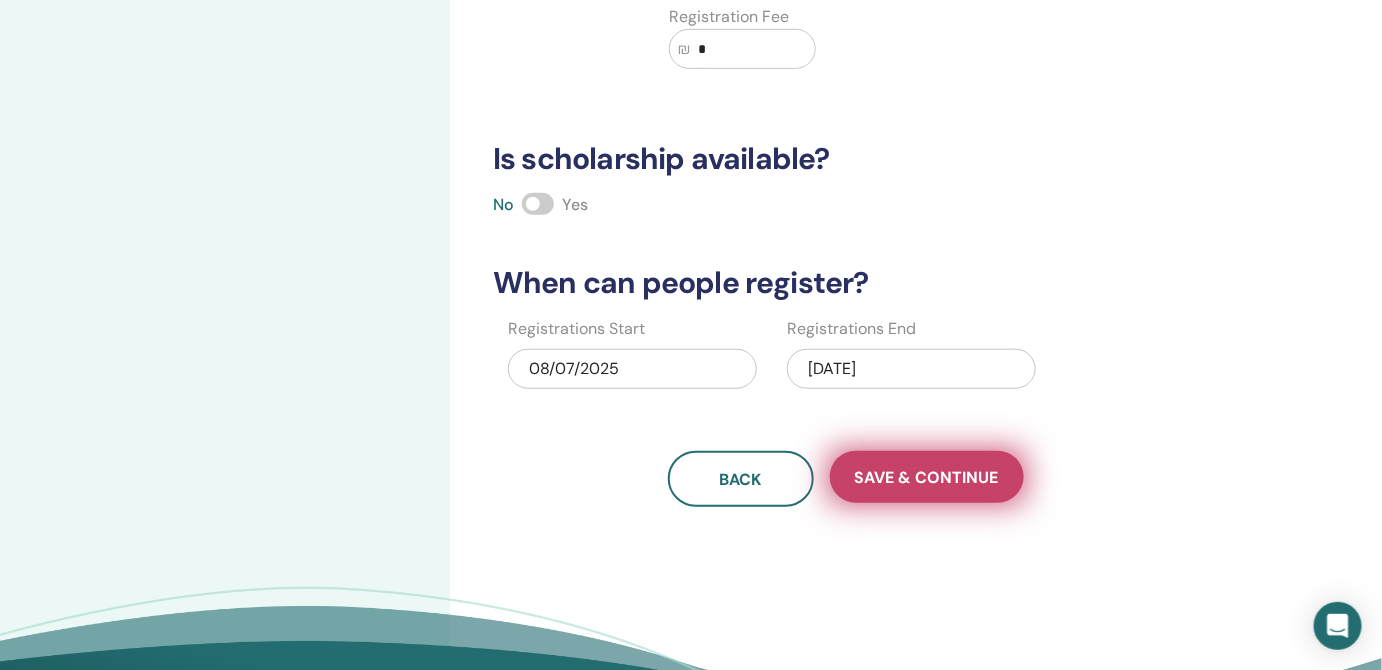 type on "****" 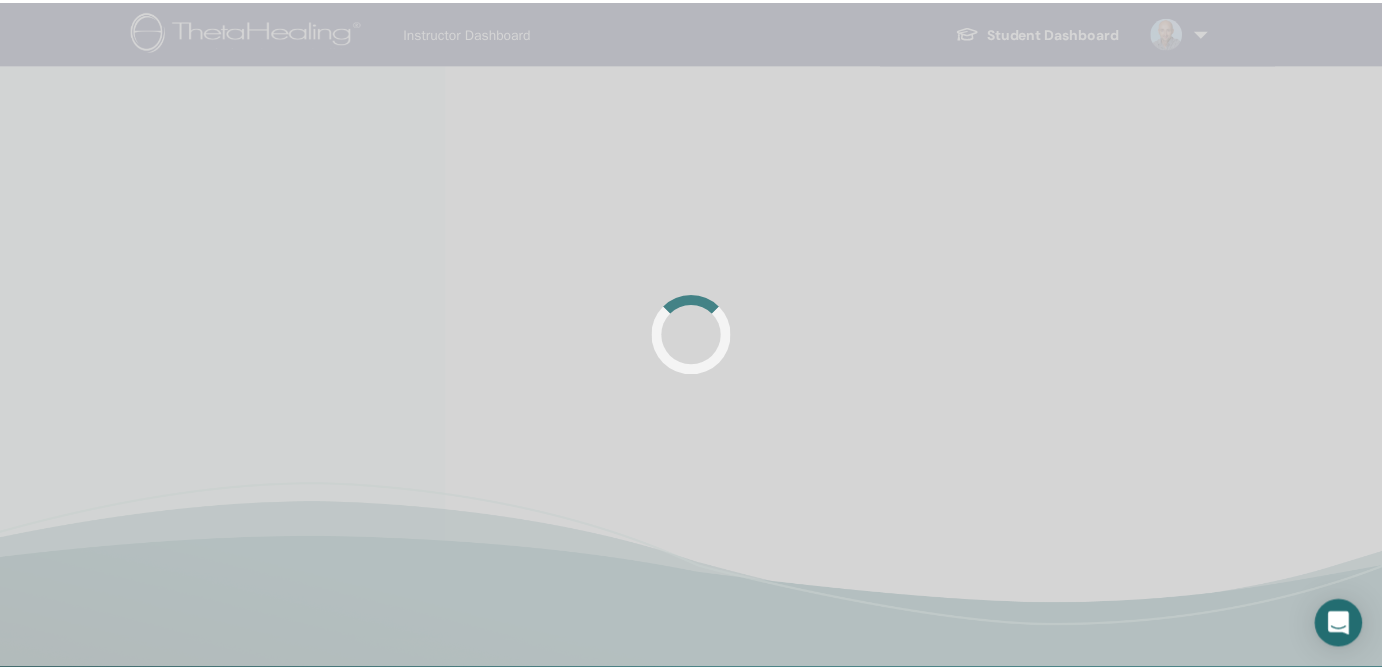 scroll, scrollTop: 0, scrollLeft: 0, axis: both 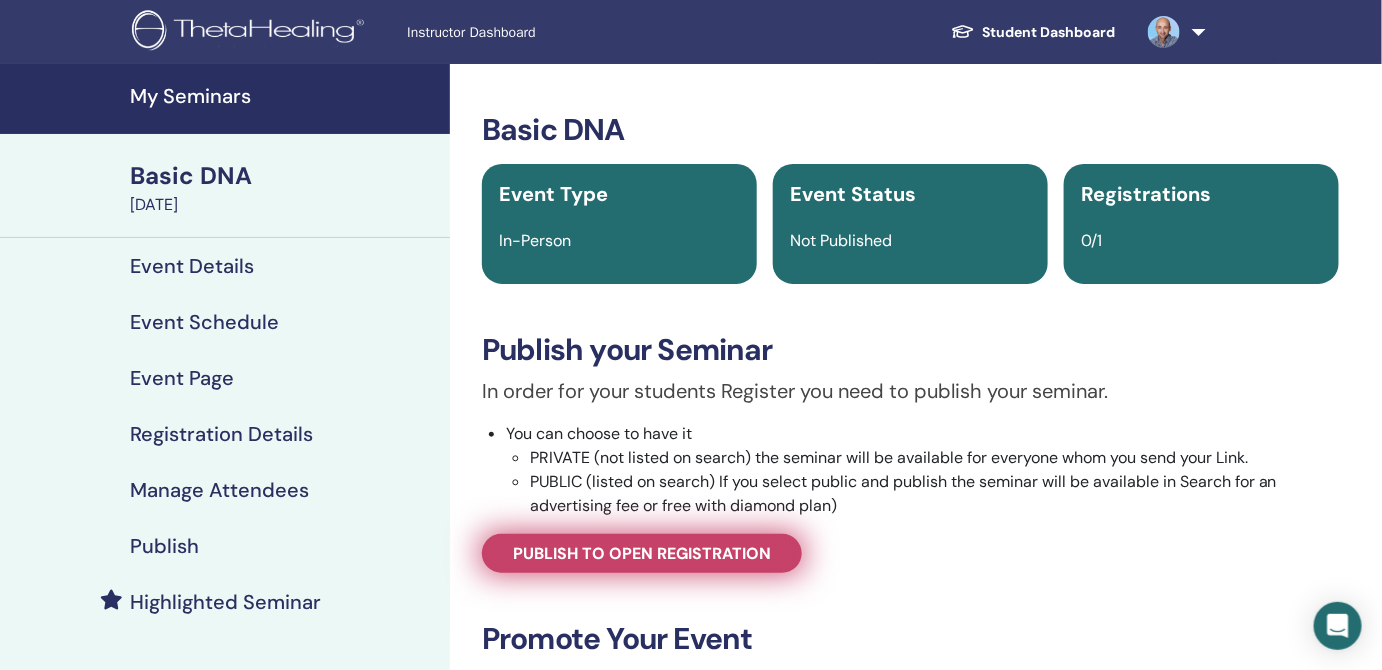 click on "Publish to open registration" at bounding box center [642, 553] 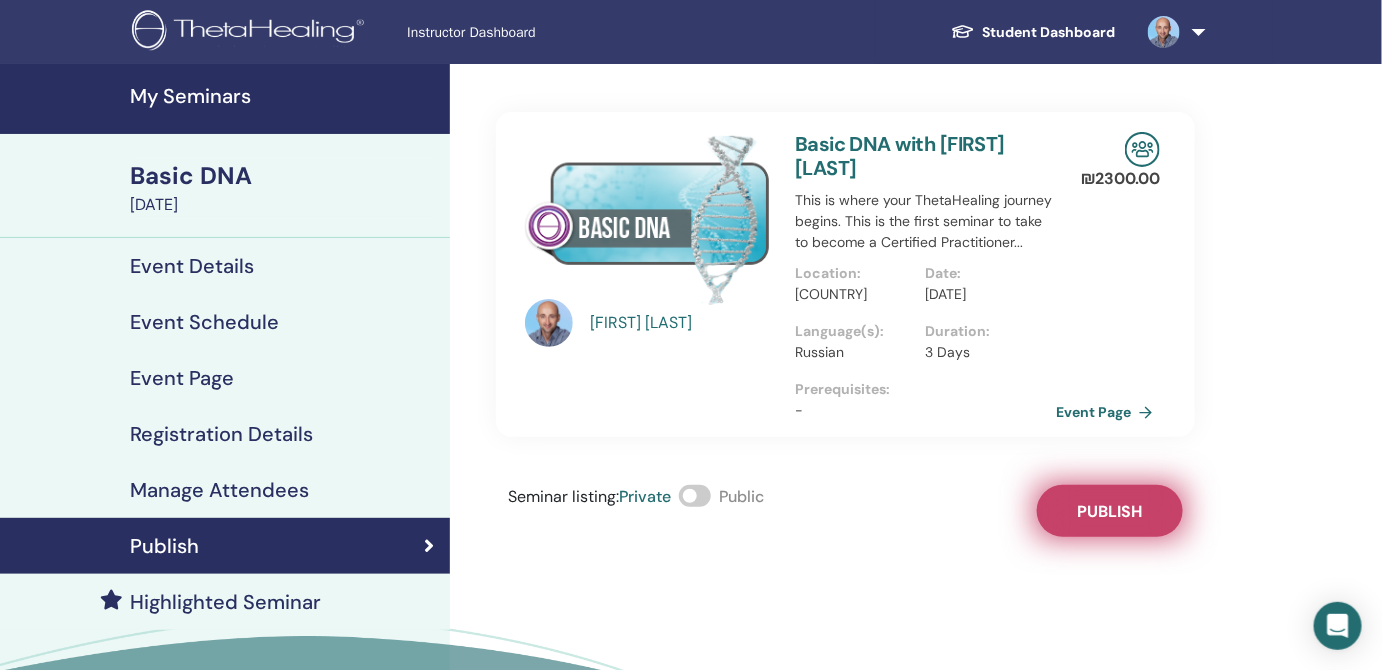 click on "Publish" at bounding box center [1110, 511] 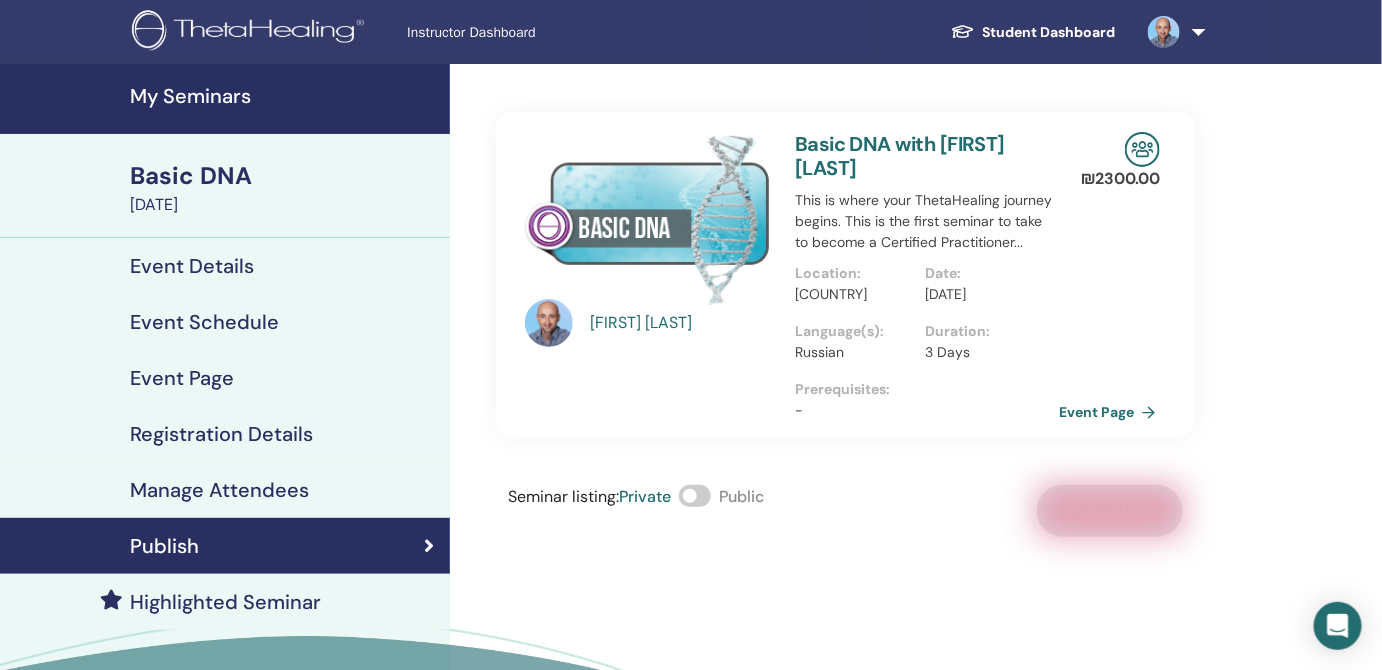 click on "Event Page" at bounding box center (1111, 412) 